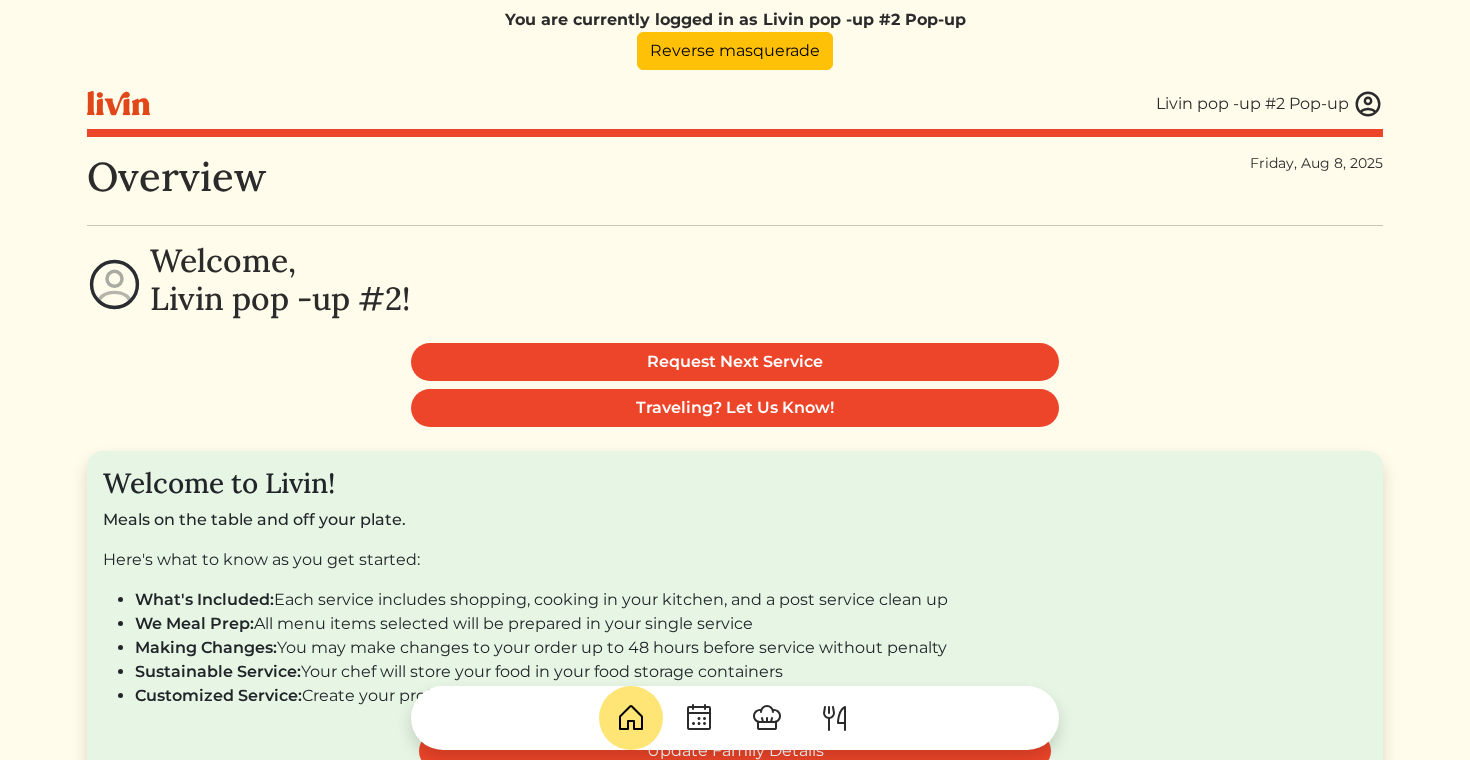 scroll, scrollTop: 0, scrollLeft: 0, axis: both 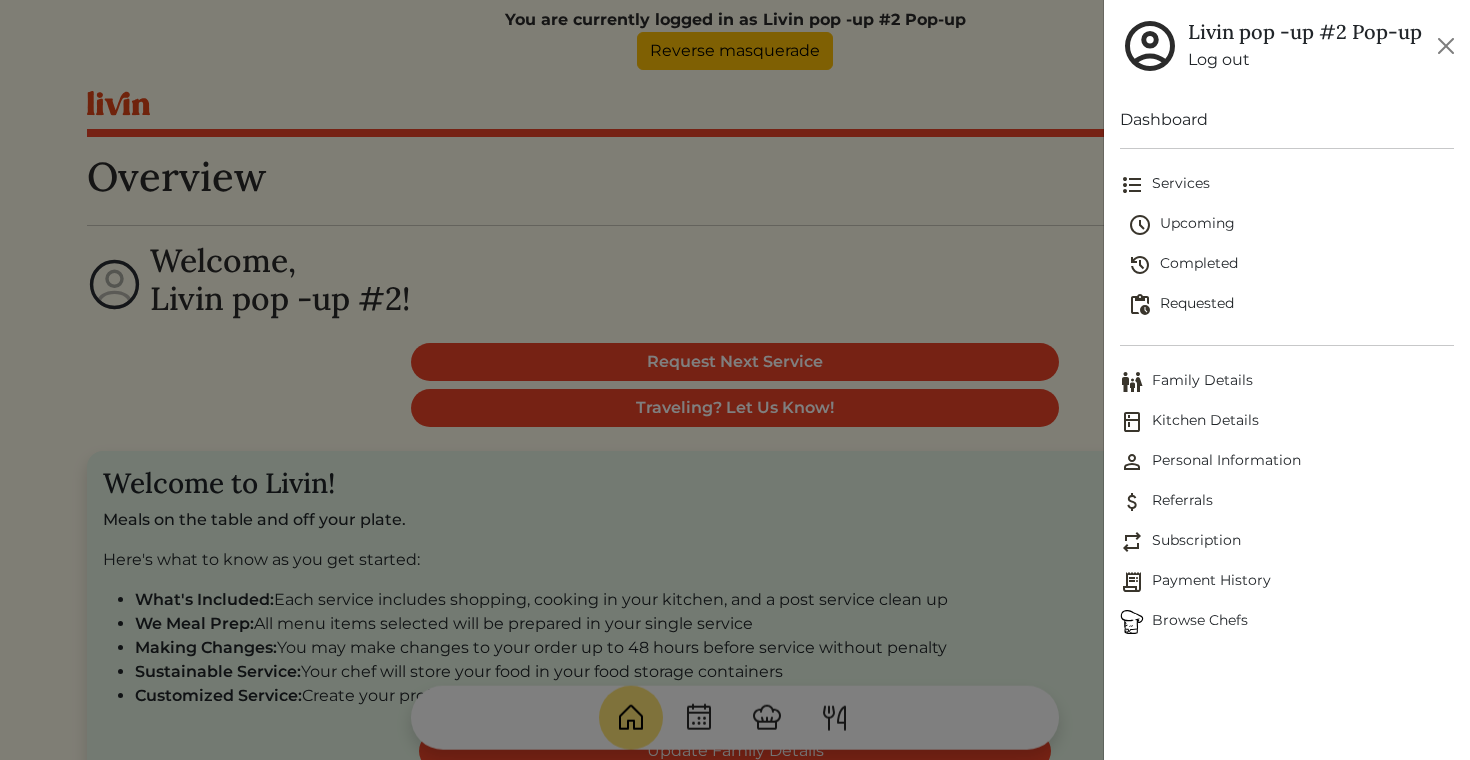 click on "Requested" at bounding box center (1291, 305) 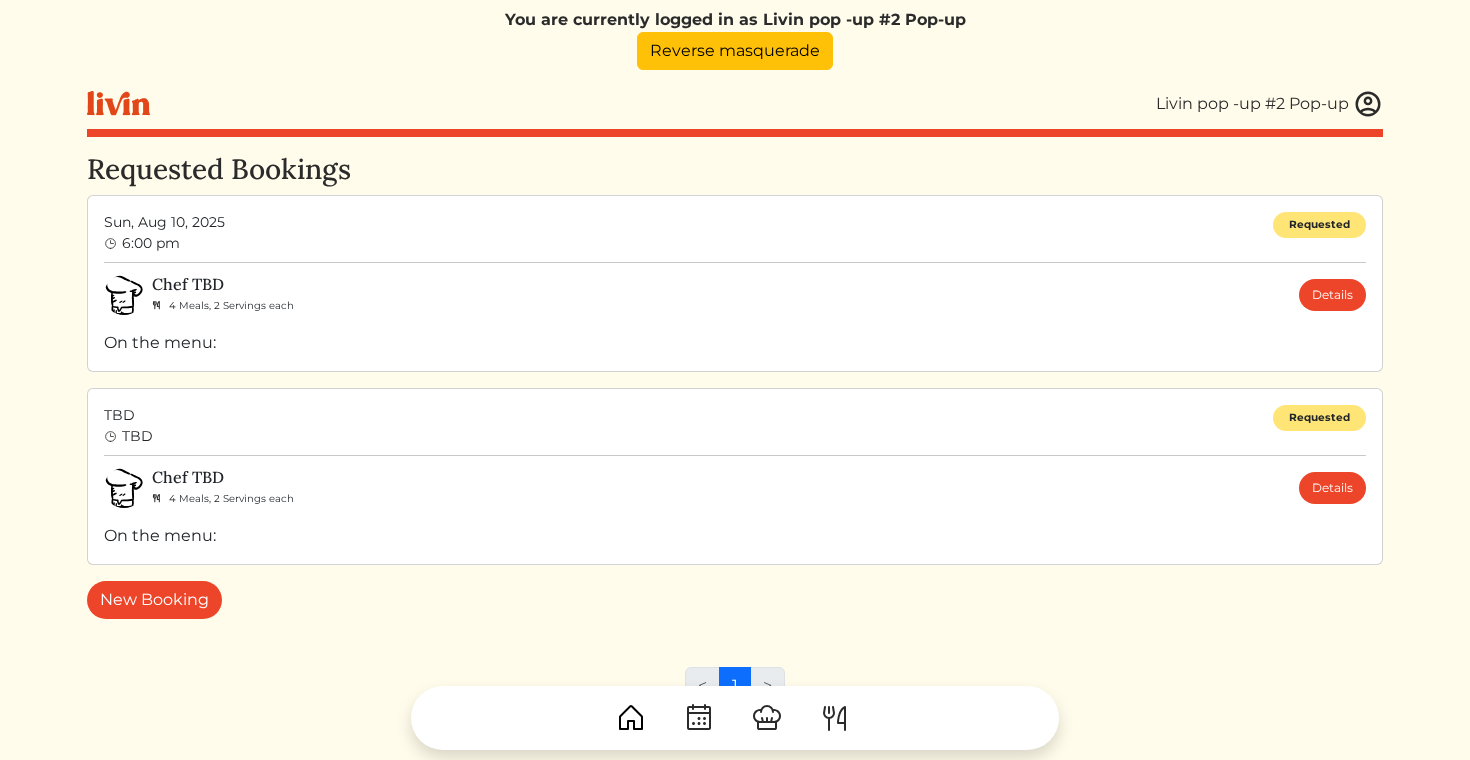 click on "Requested" at bounding box center (1319, 426) 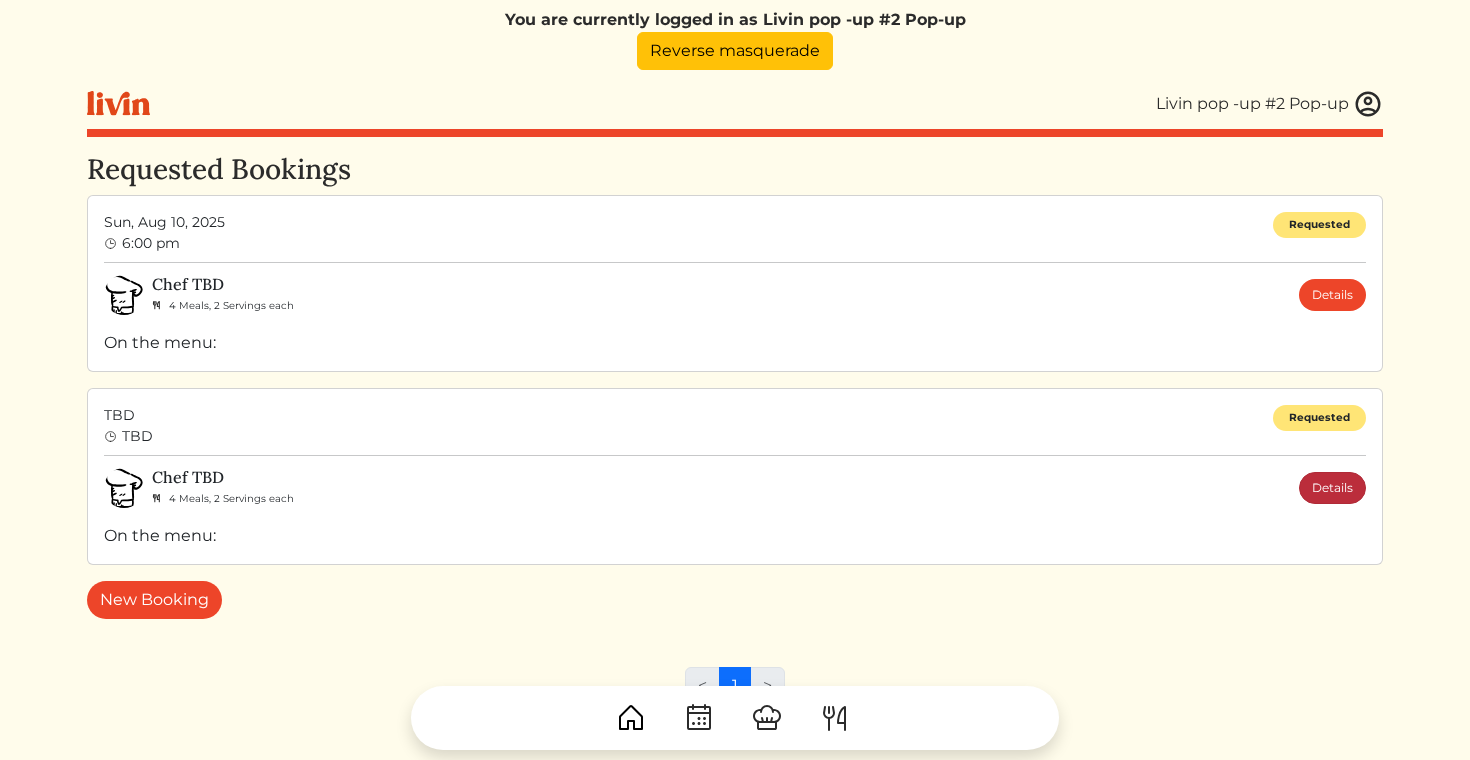 click on "Details" at bounding box center (1332, 488) 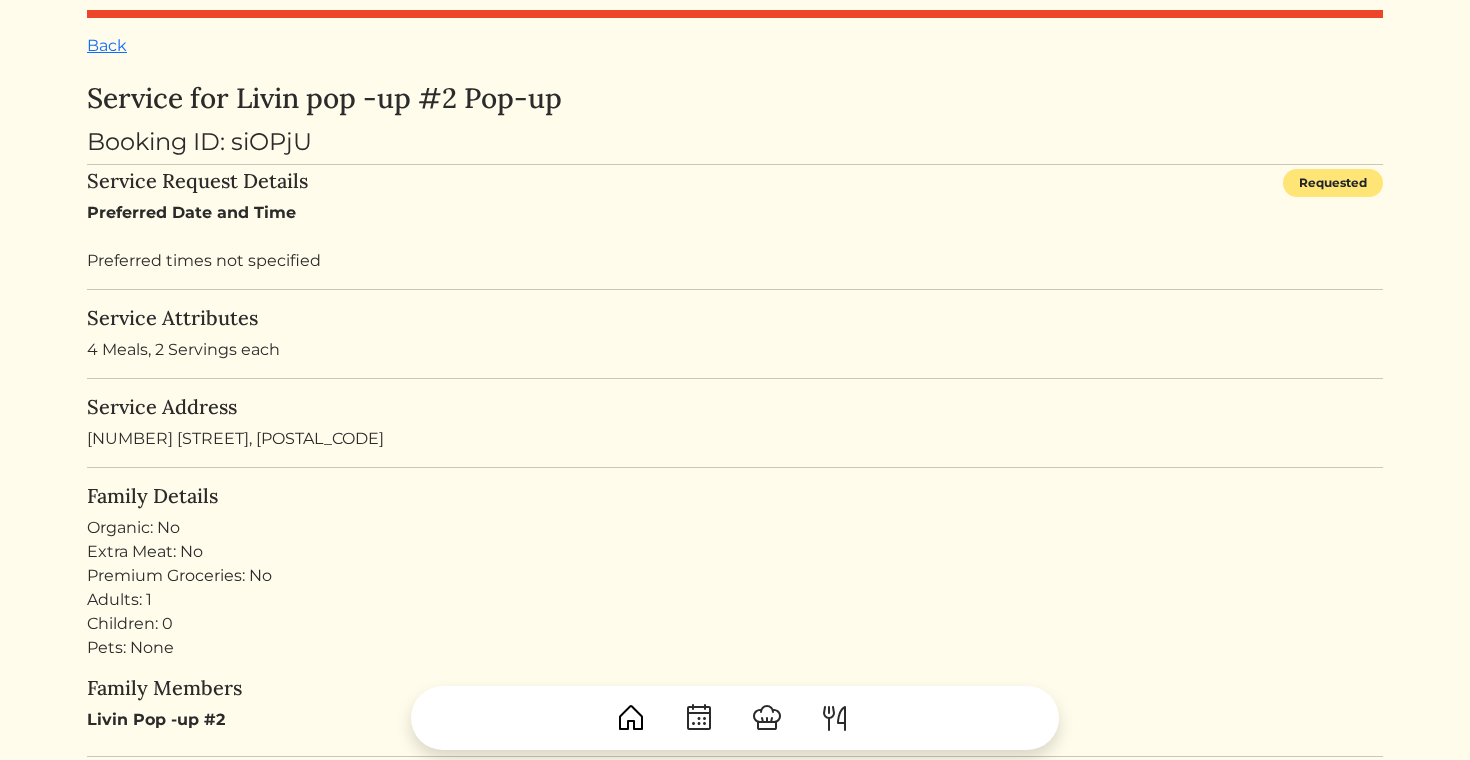 scroll, scrollTop: 608, scrollLeft: 0, axis: vertical 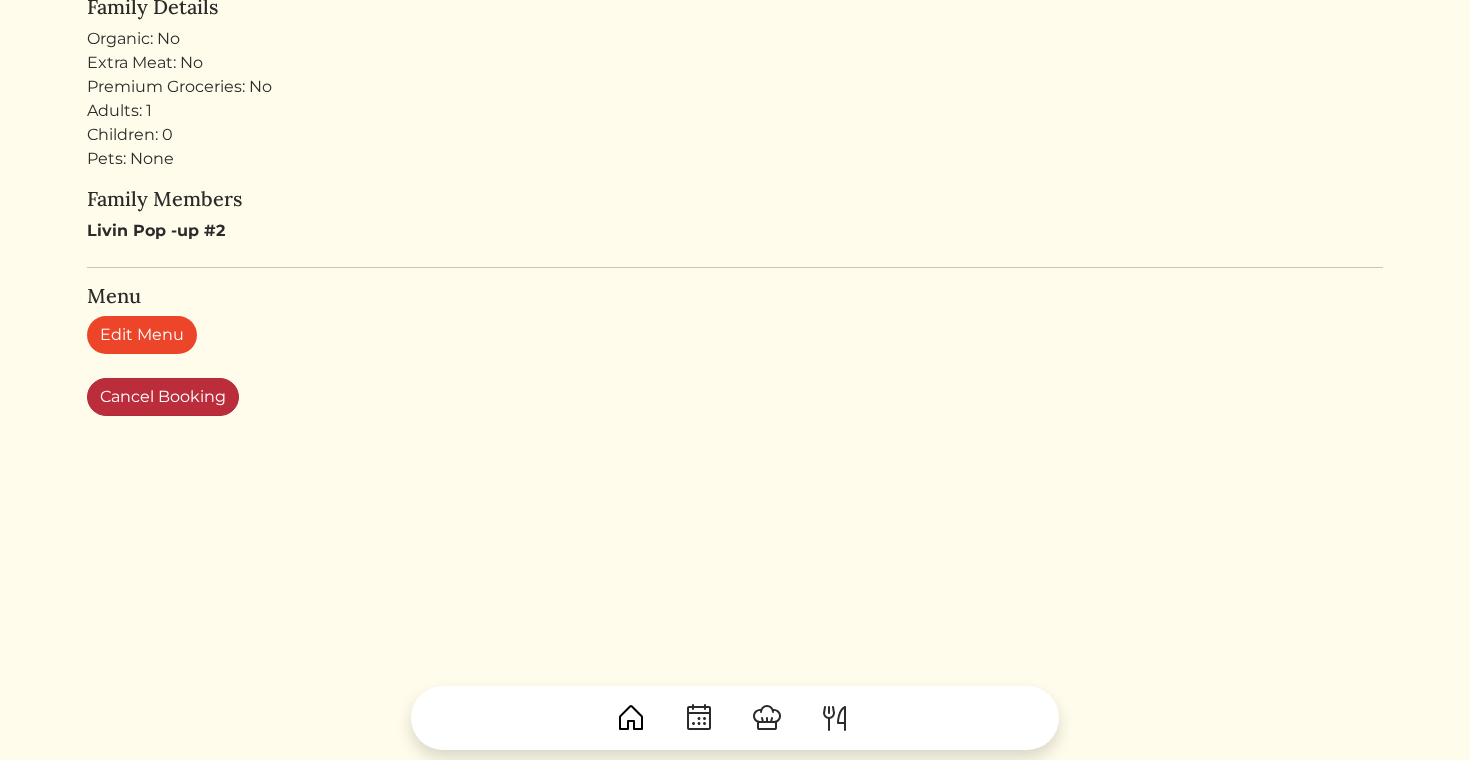 click on "Cancel Booking" at bounding box center [163, 397] 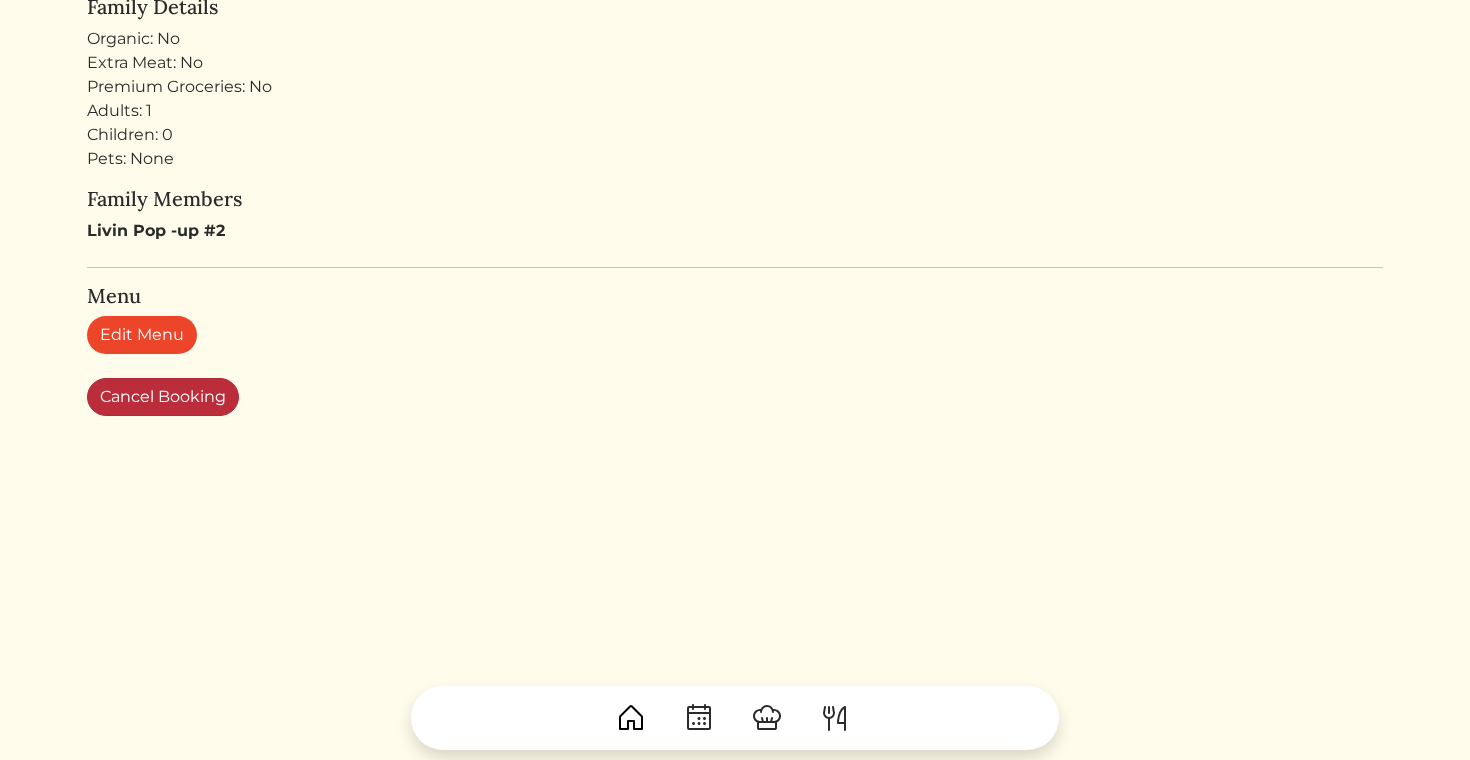click on "Cancel Booking" at bounding box center [163, 397] 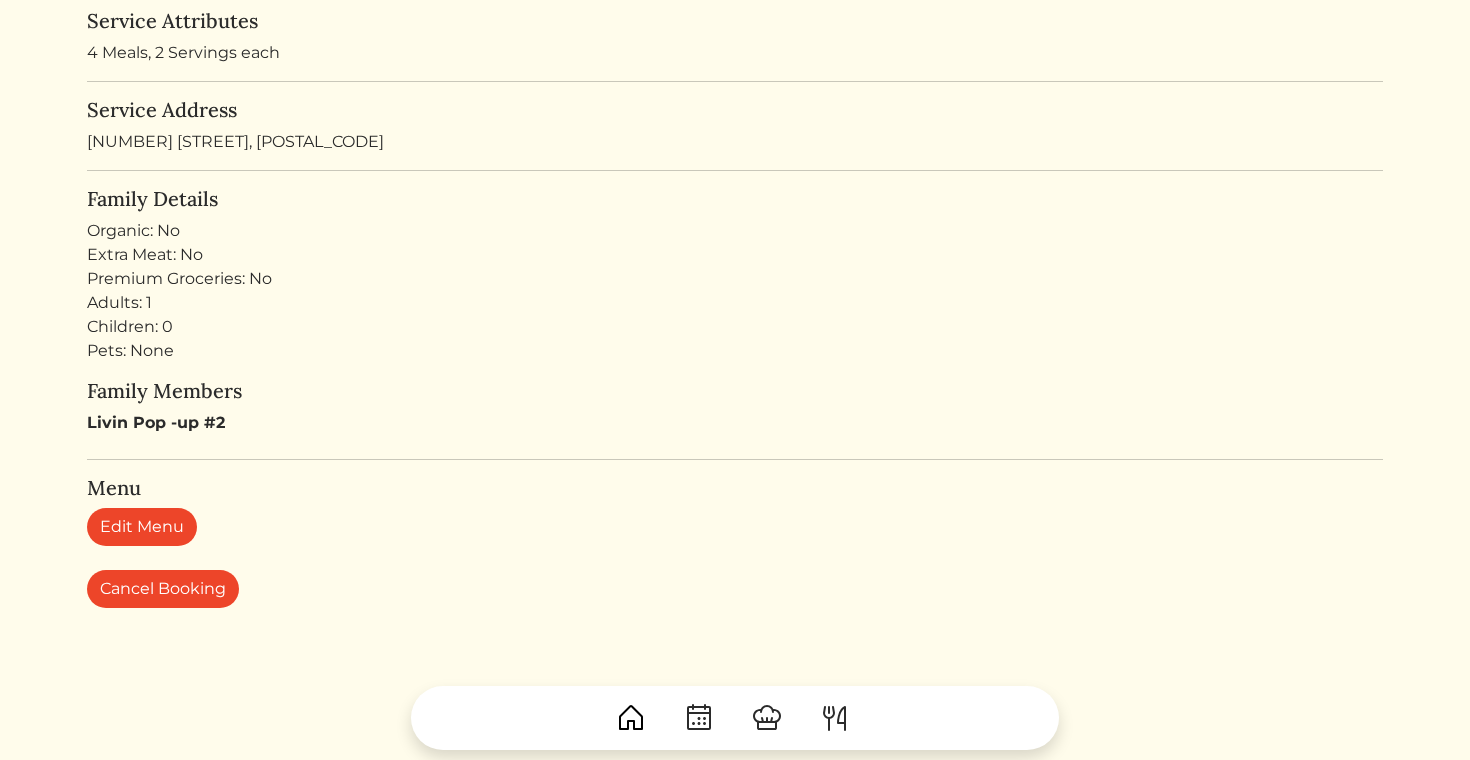 scroll, scrollTop: 0, scrollLeft: 0, axis: both 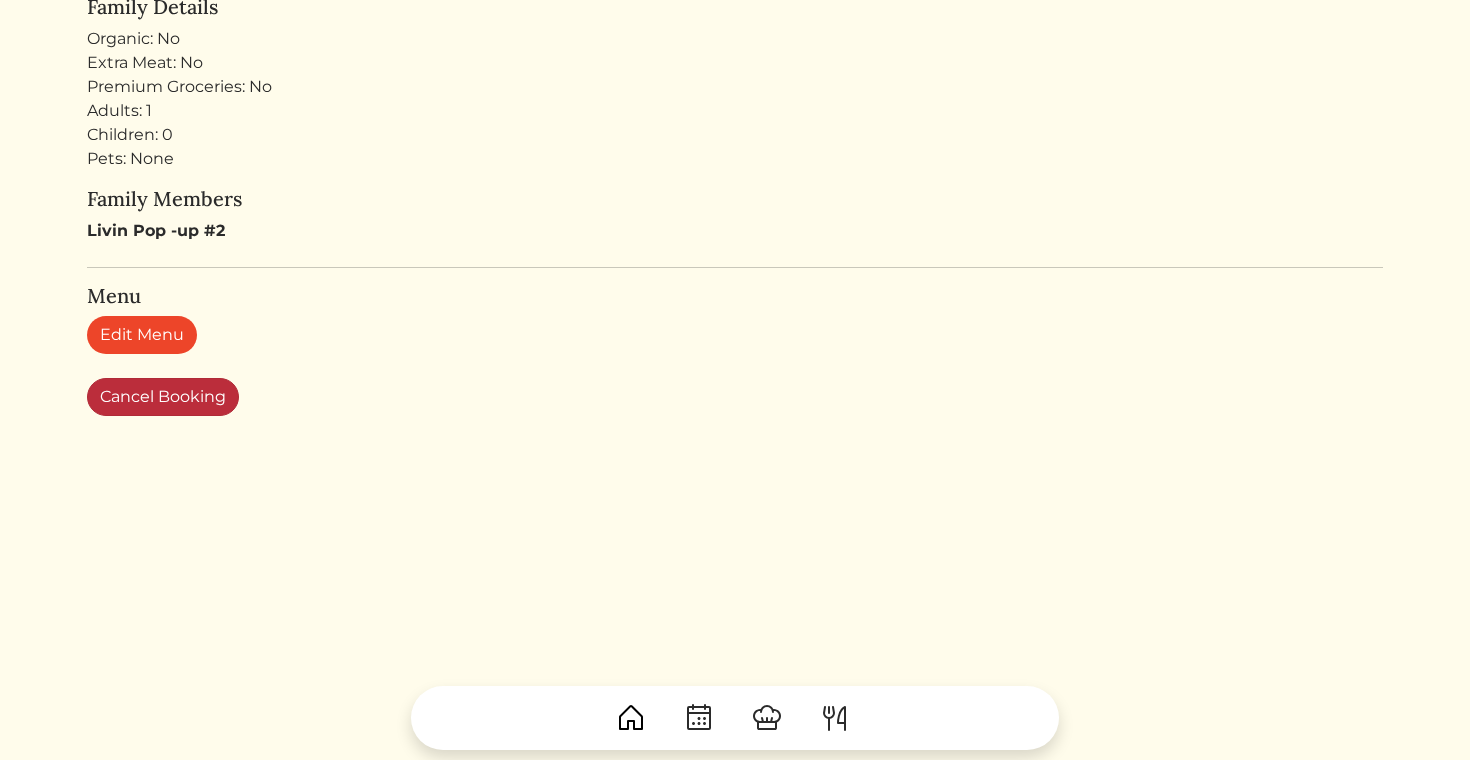 click on "Cancel Booking" at bounding box center (163, 397) 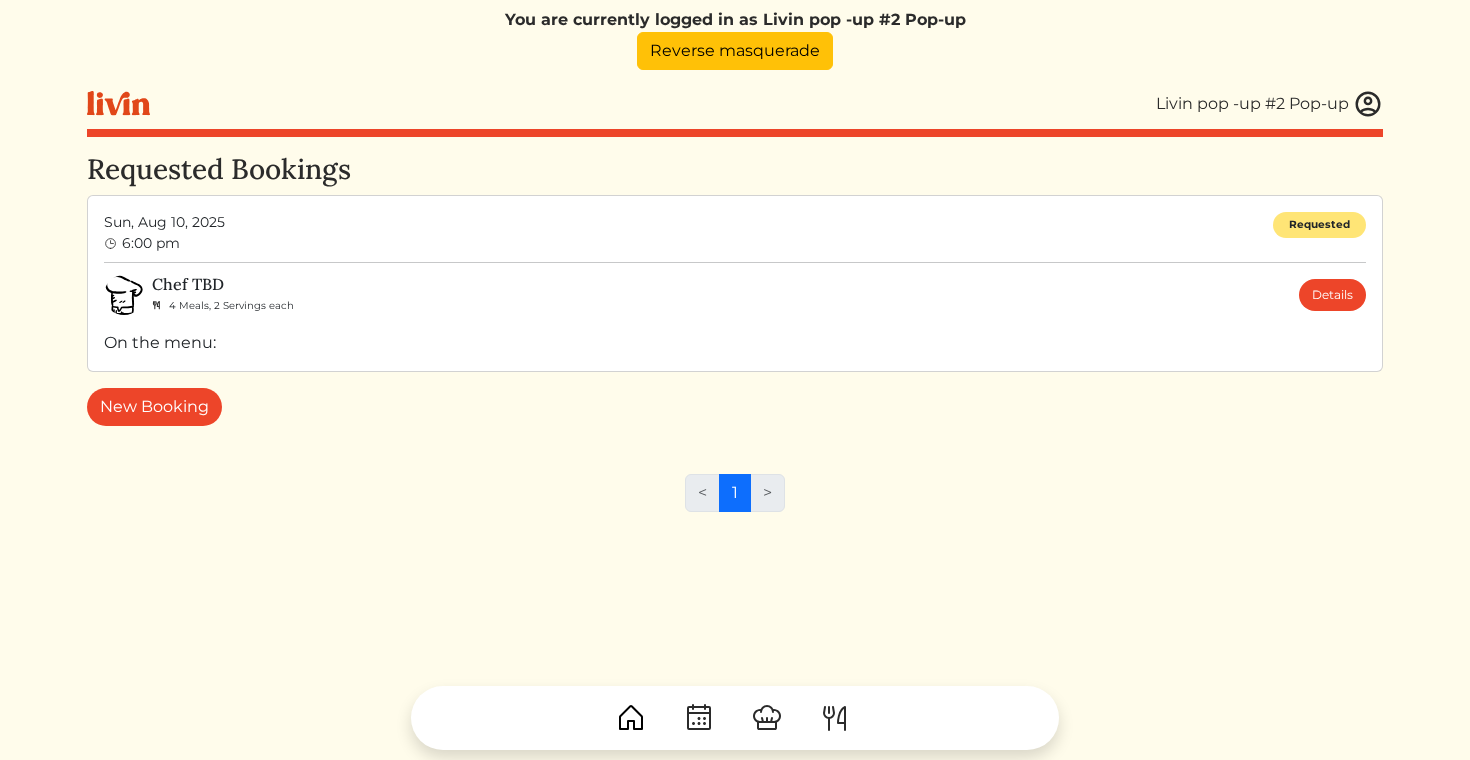 scroll, scrollTop: 0, scrollLeft: 0, axis: both 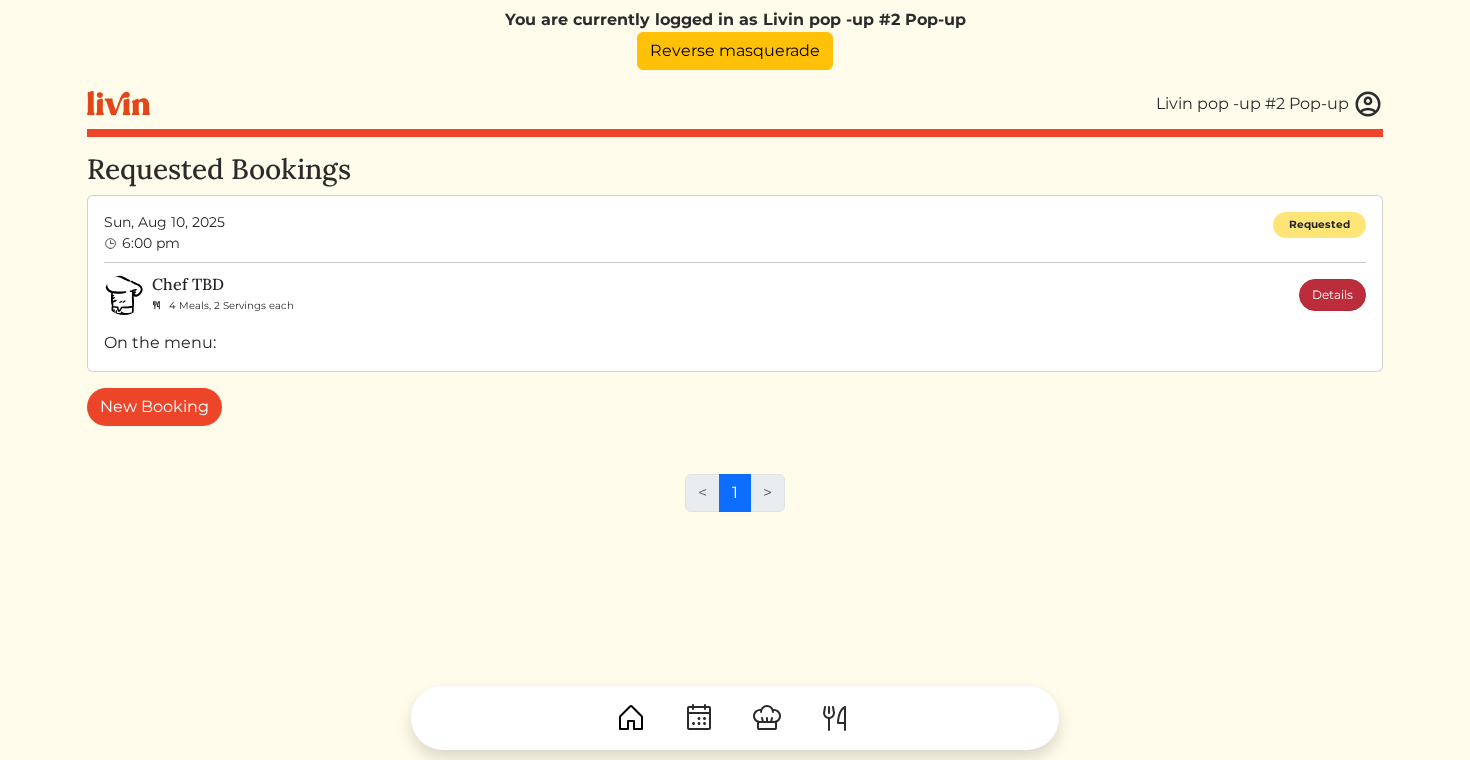 click on "Details" at bounding box center (1332, 295) 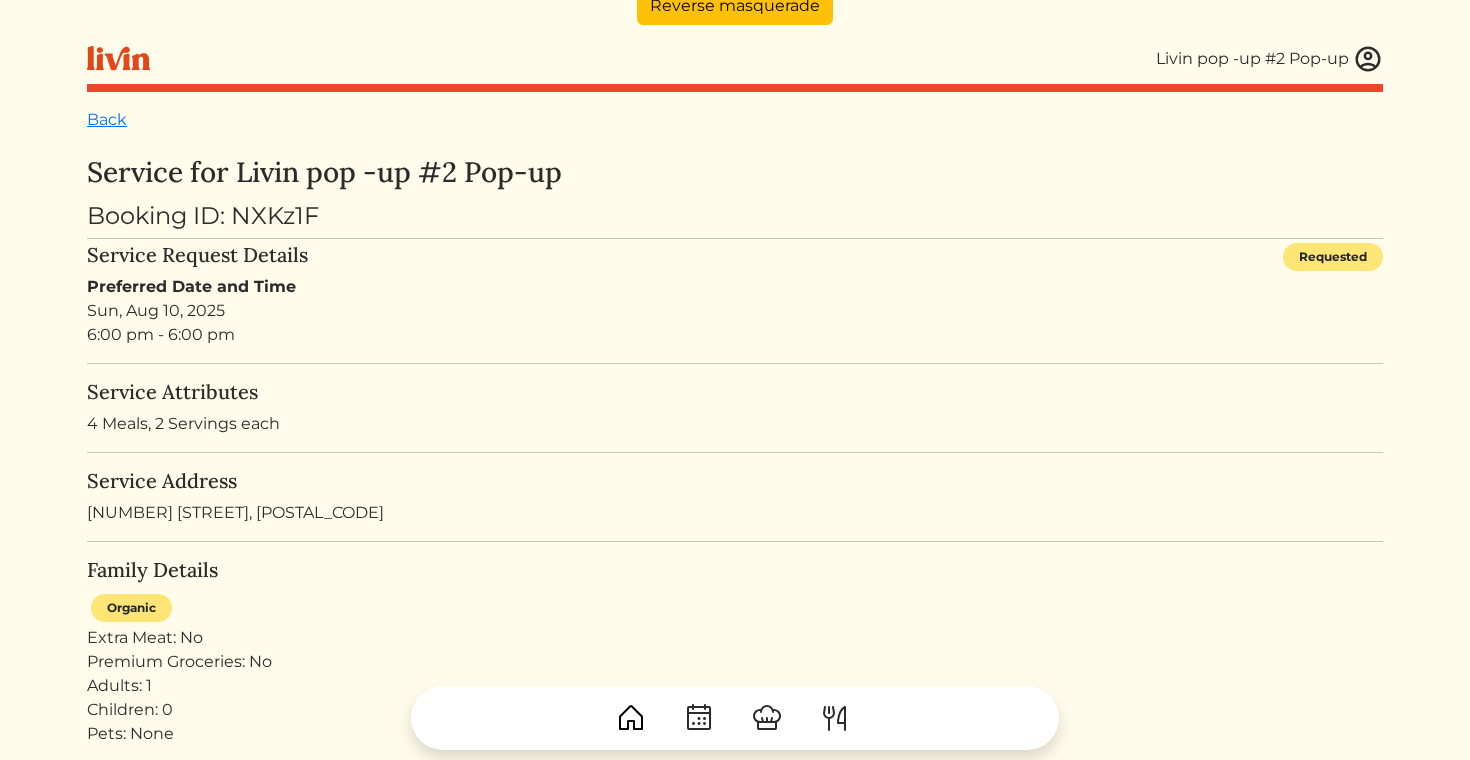 scroll, scrollTop: 0, scrollLeft: 0, axis: both 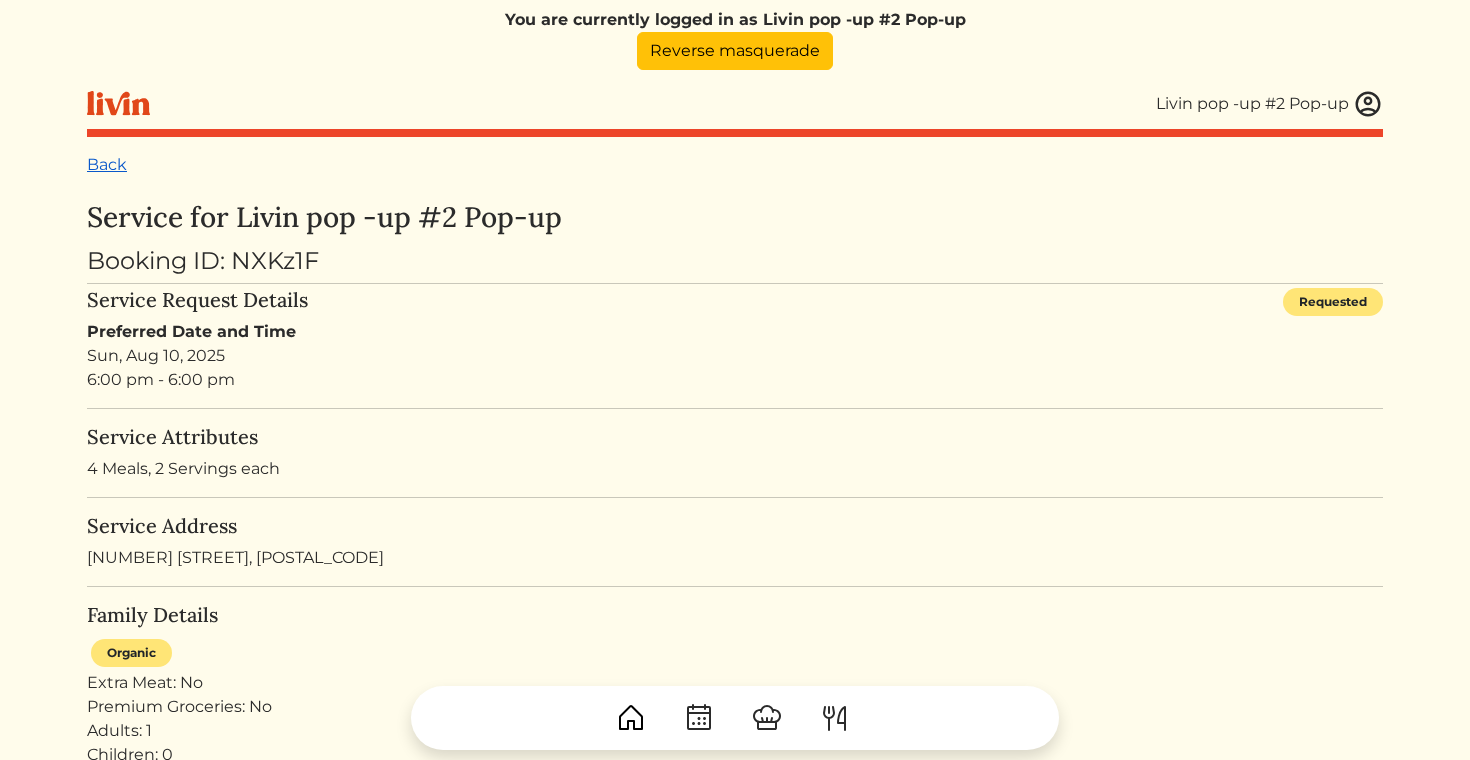 click on "Back" at bounding box center [107, 164] 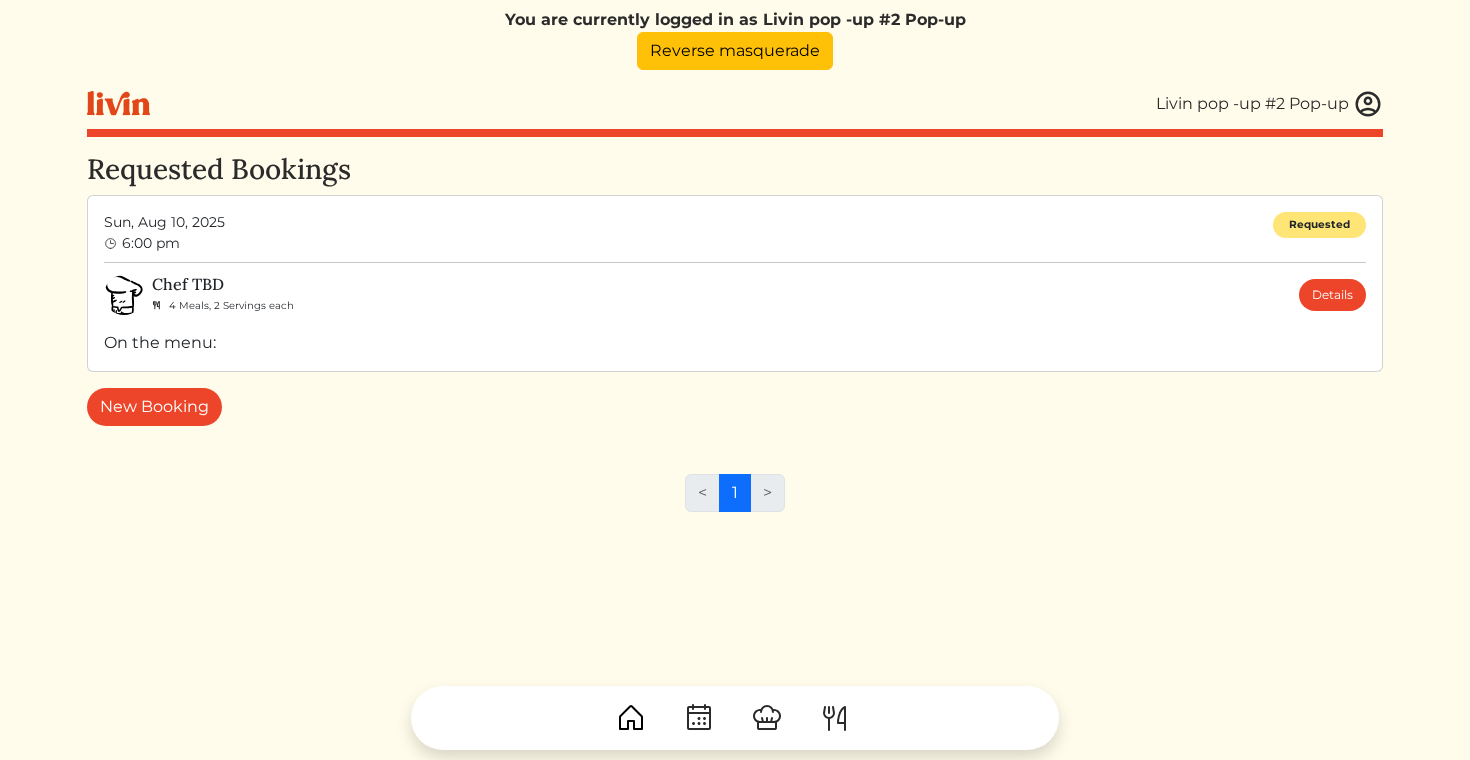 click on "Chef TBD
4 Meals, 2 Servings each
Details" at bounding box center (759, 295) 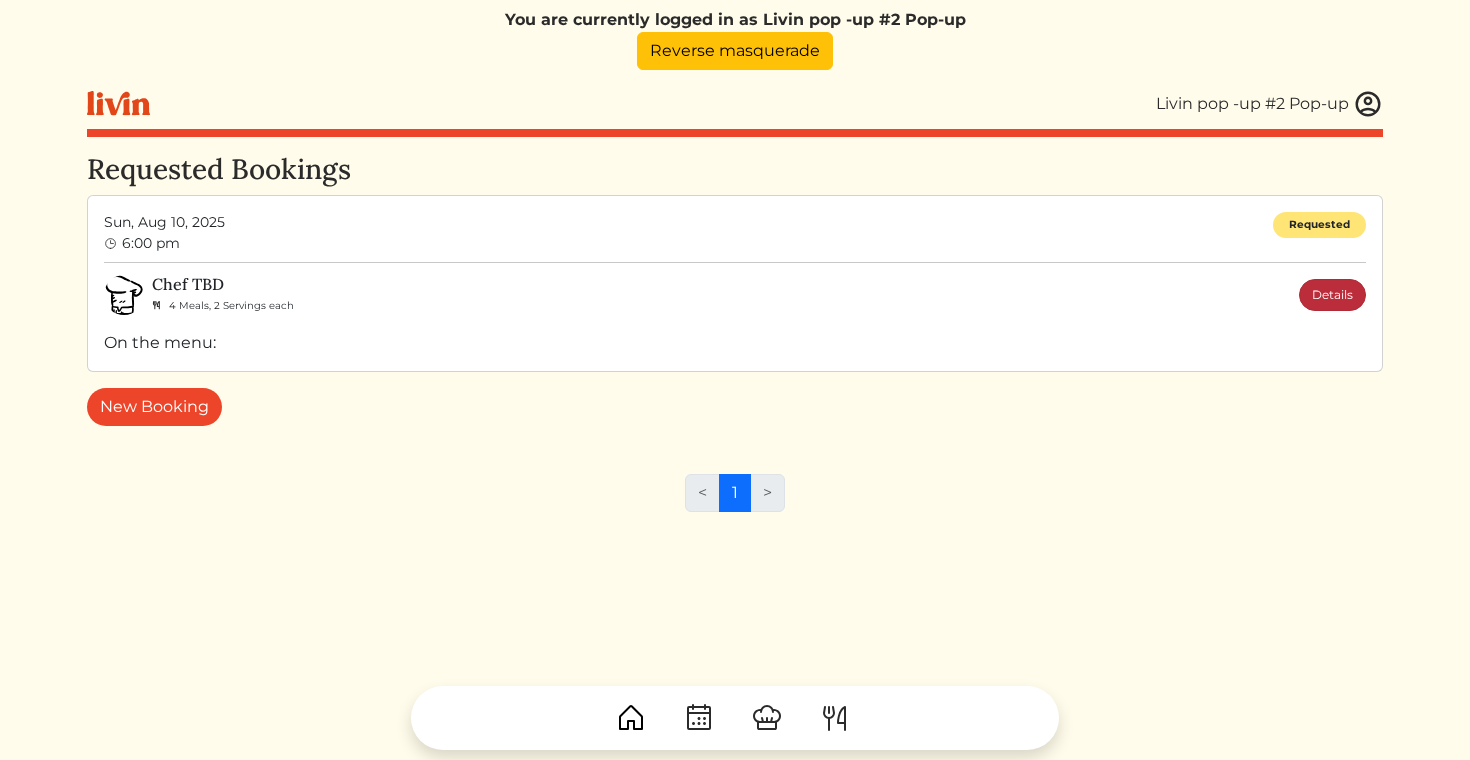 click on "Details" at bounding box center [1332, 295] 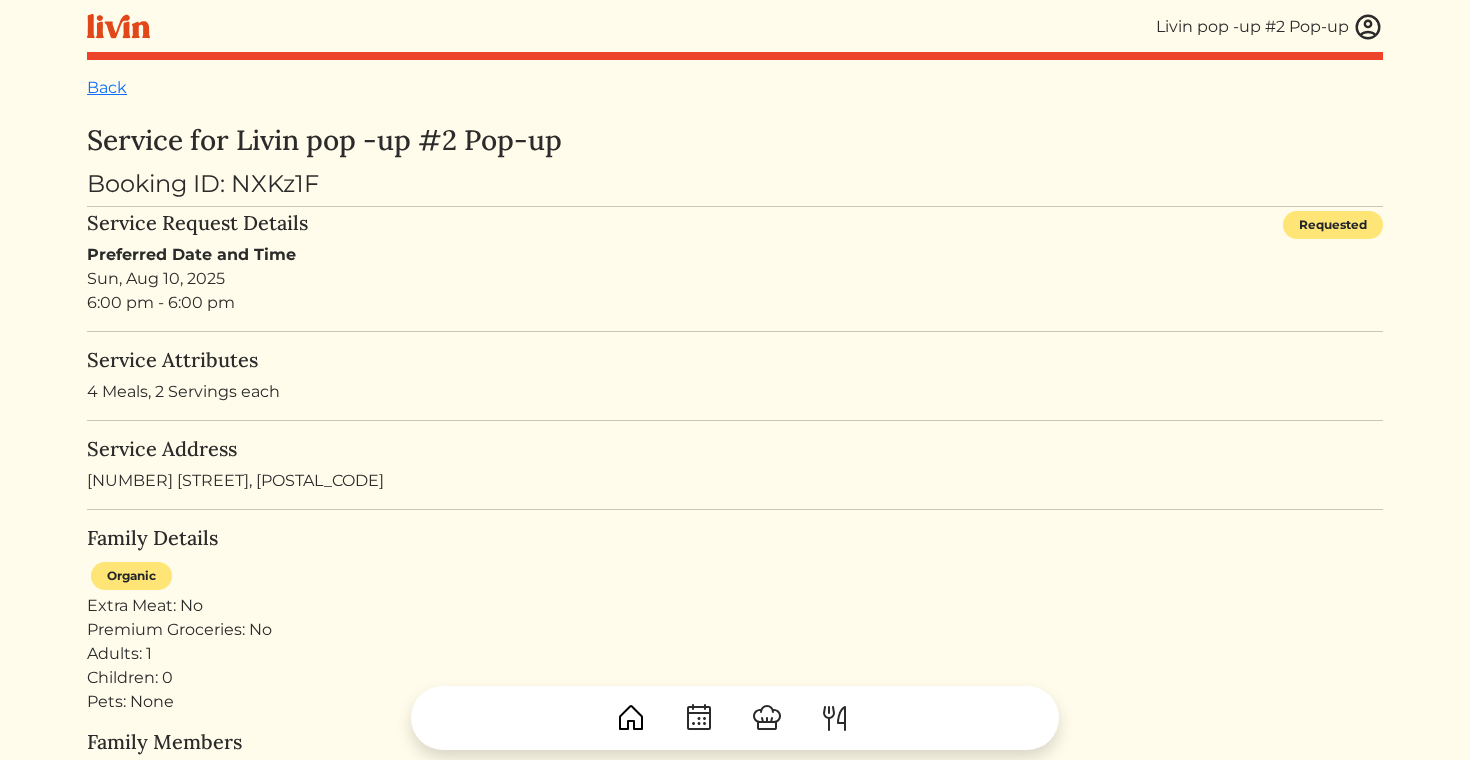 scroll, scrollTop: 0, scrollLeft: 0, axis: both 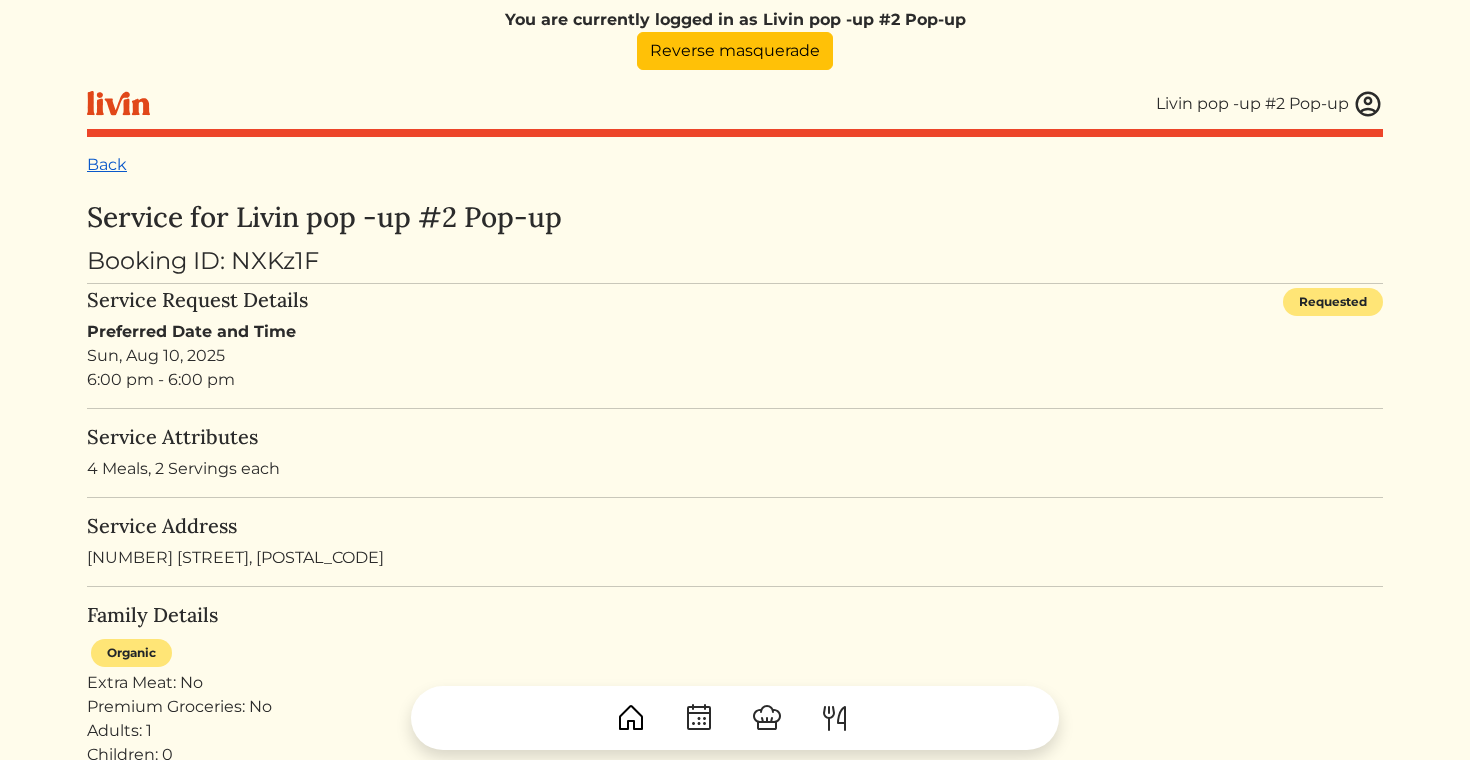 click on "Back" at bounding box center (107, 164) 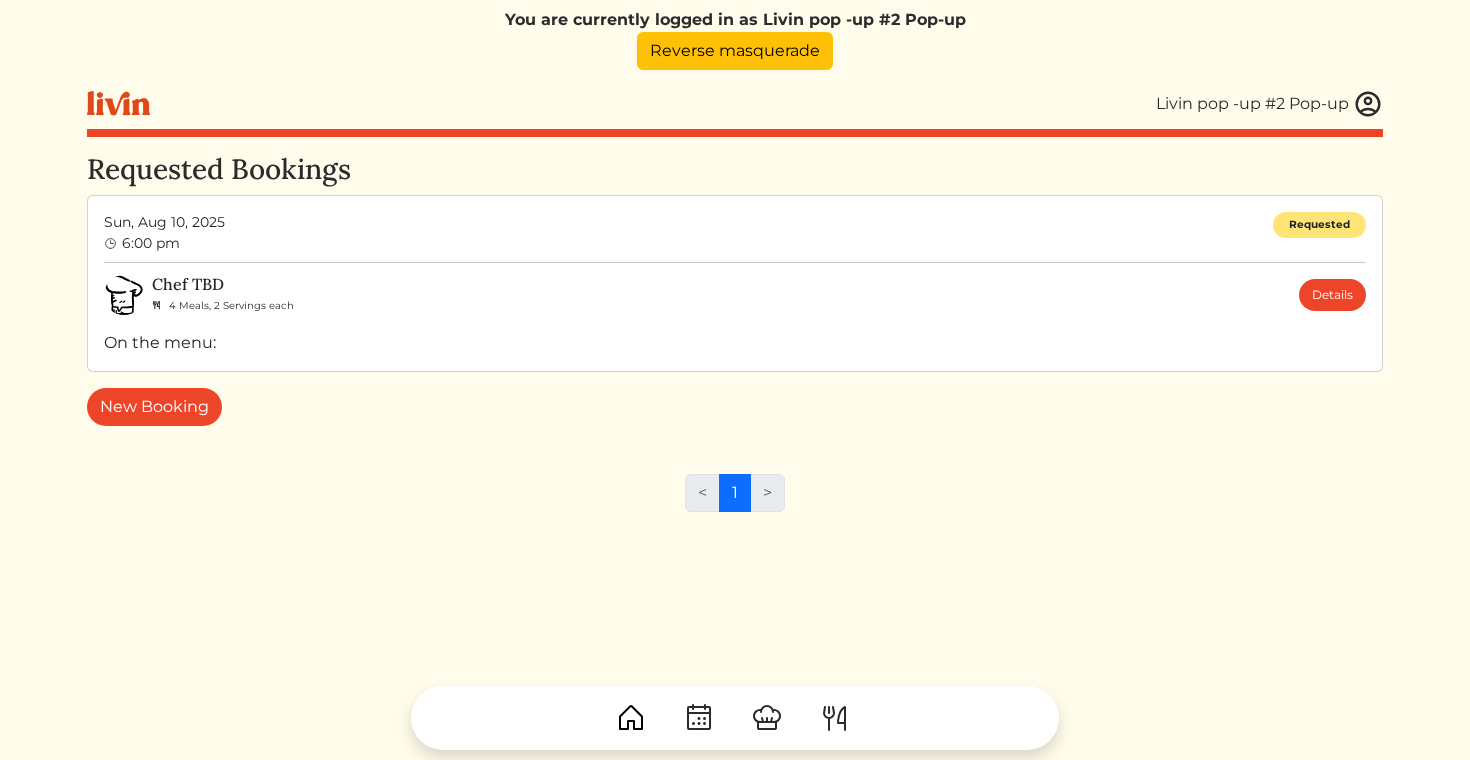 scroll, scrollTop: 0, scrollLeft: 0, axis: both 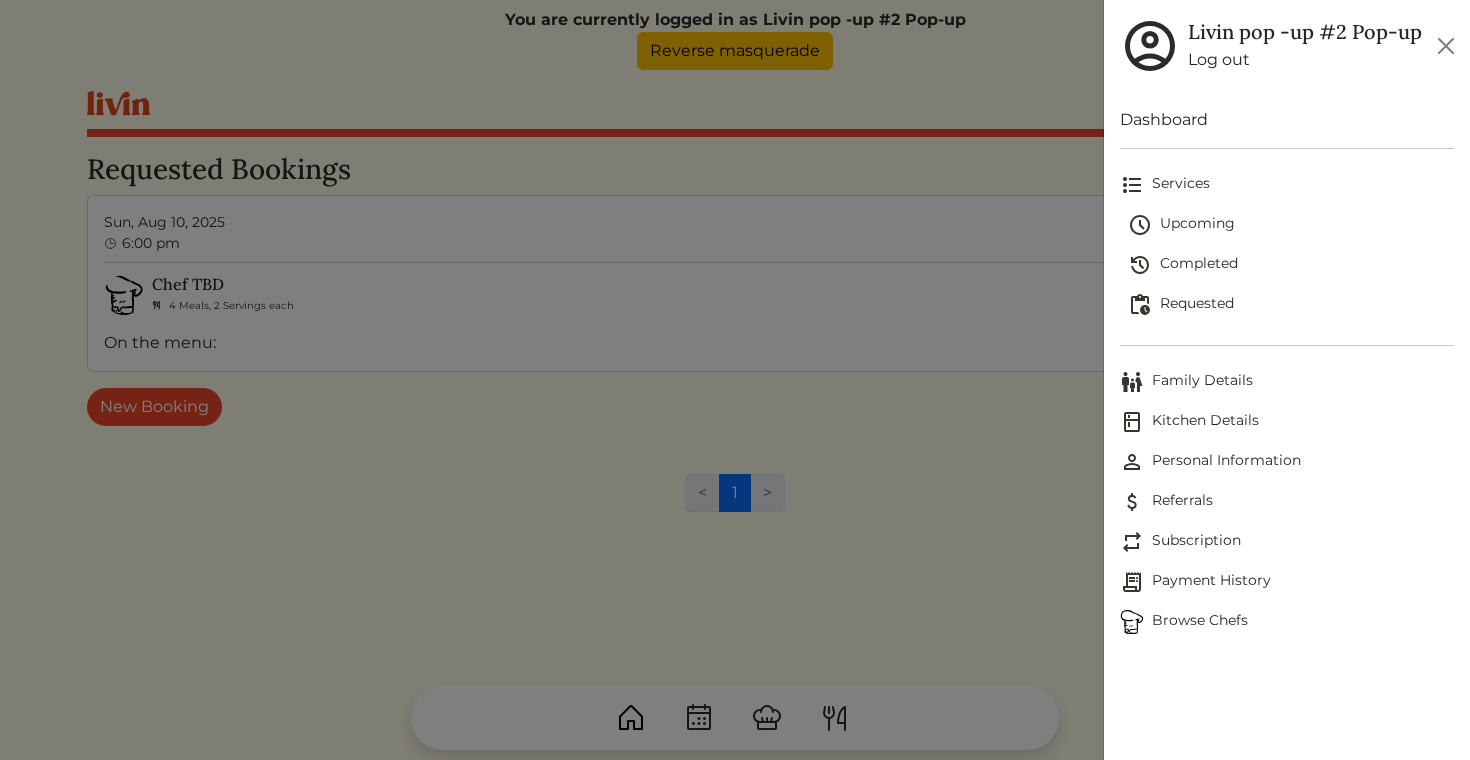 click on "Completed" at bounding box center (1291, 265) 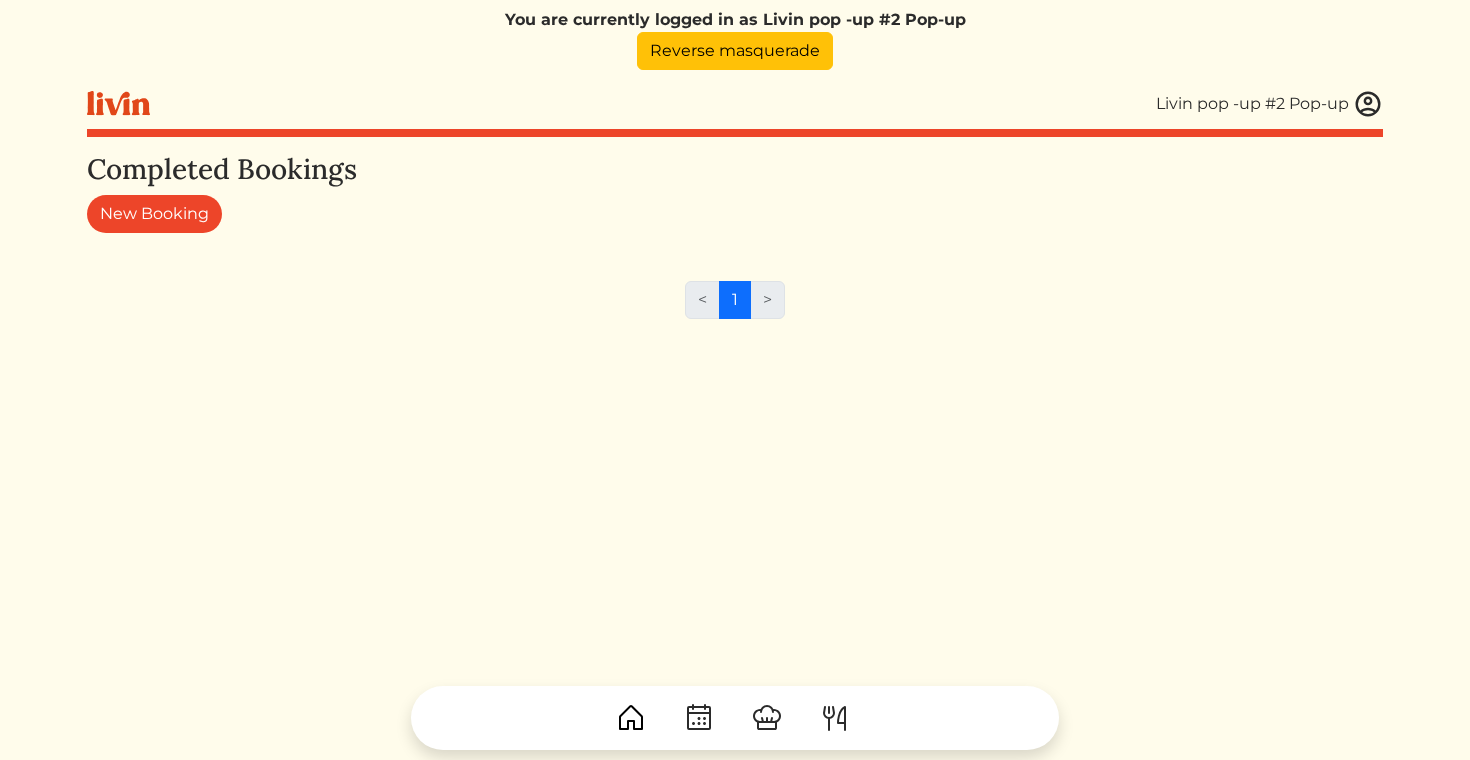 click on "You are currently logged in as Livin pop -up #2 Pop-up
Reverse masquerade
Livin pop -up #2 Pop-up
Livin pop -up #2 Pop-up
Log out
Dashboard
Services
Upcoming
Completed
Requested
Family Details
Kitchen Details
Personal Information
Referrals" at bounding box center [735, 380] 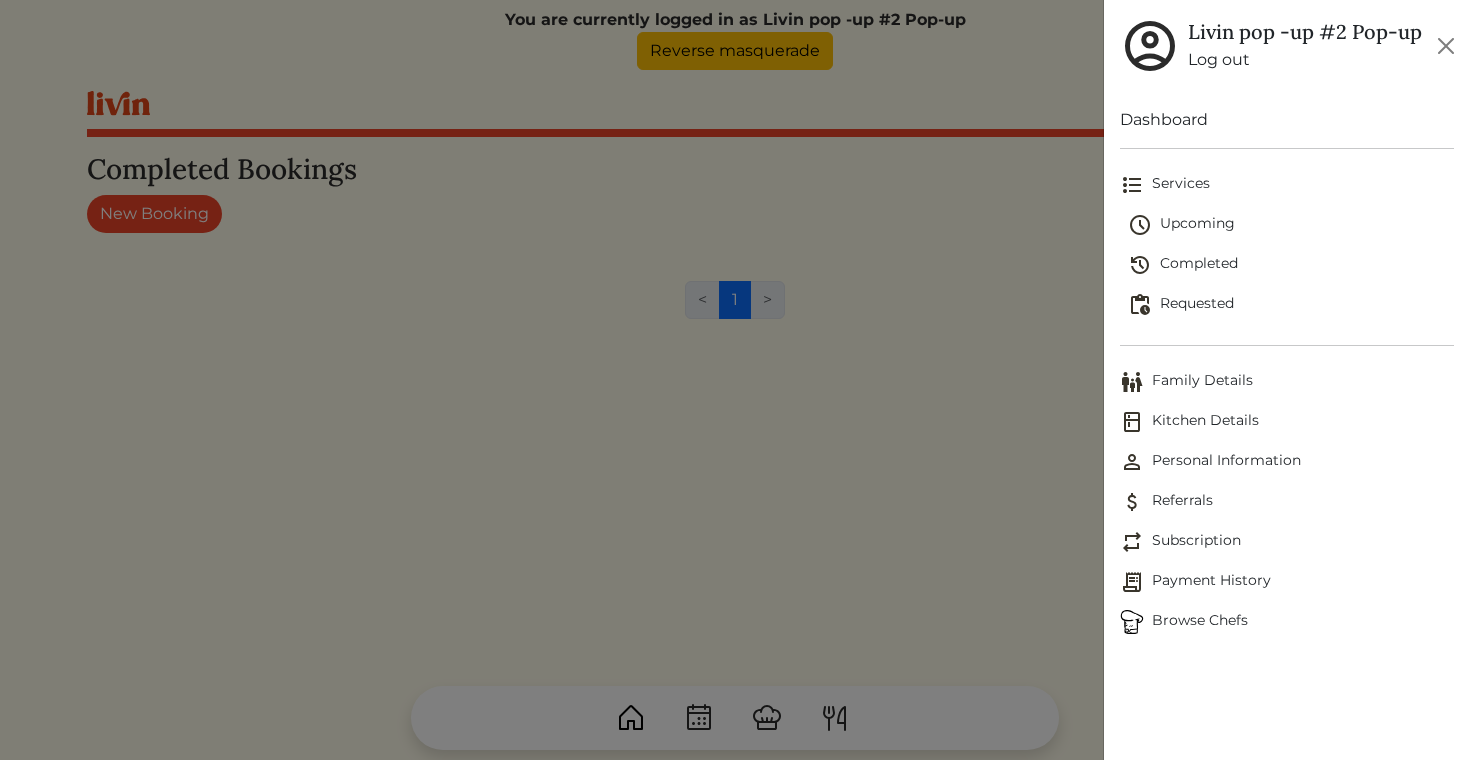 click on "Upcoming" at bounding box center [1291, 225] 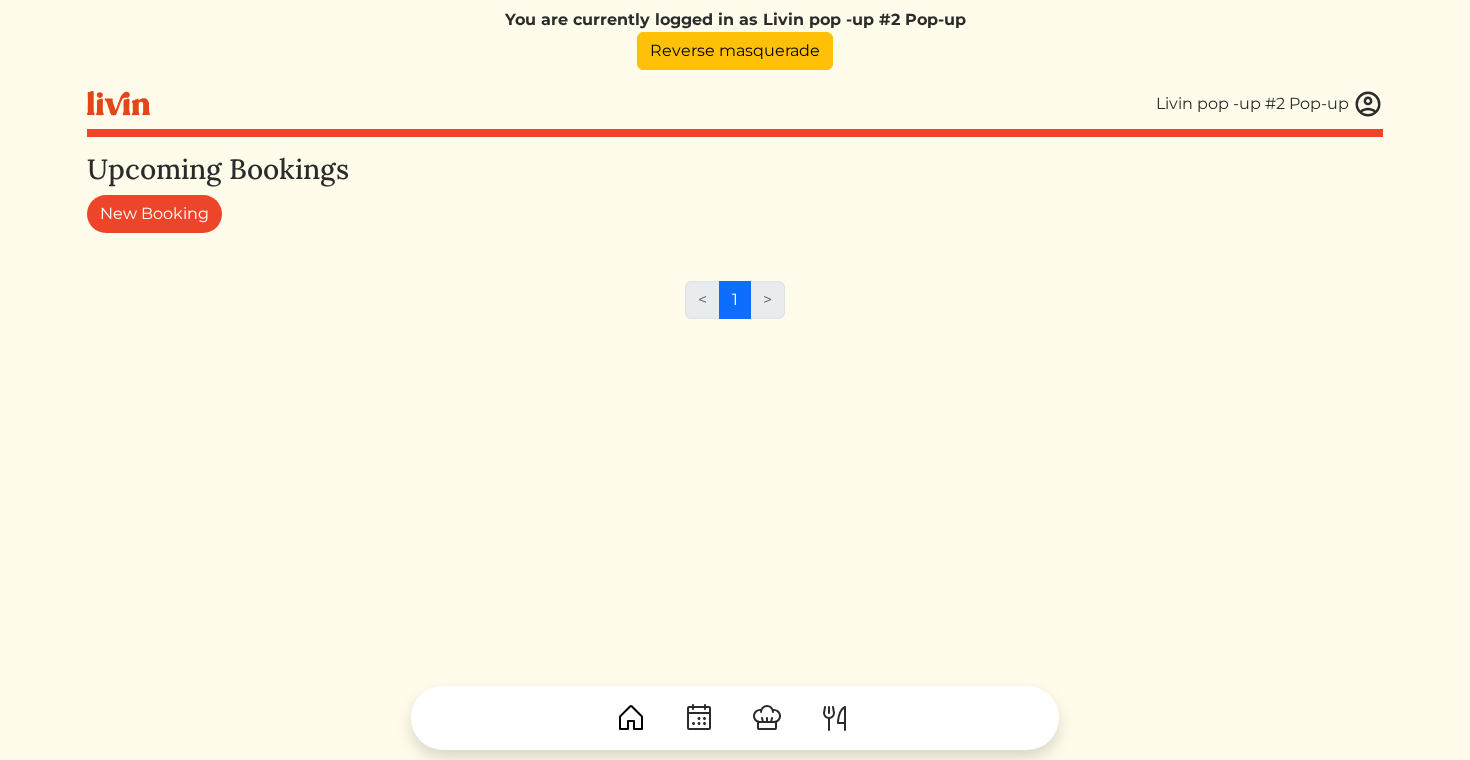 click on "Livin pop -up #2 Pop-up" at bounding box center [1252, 104] 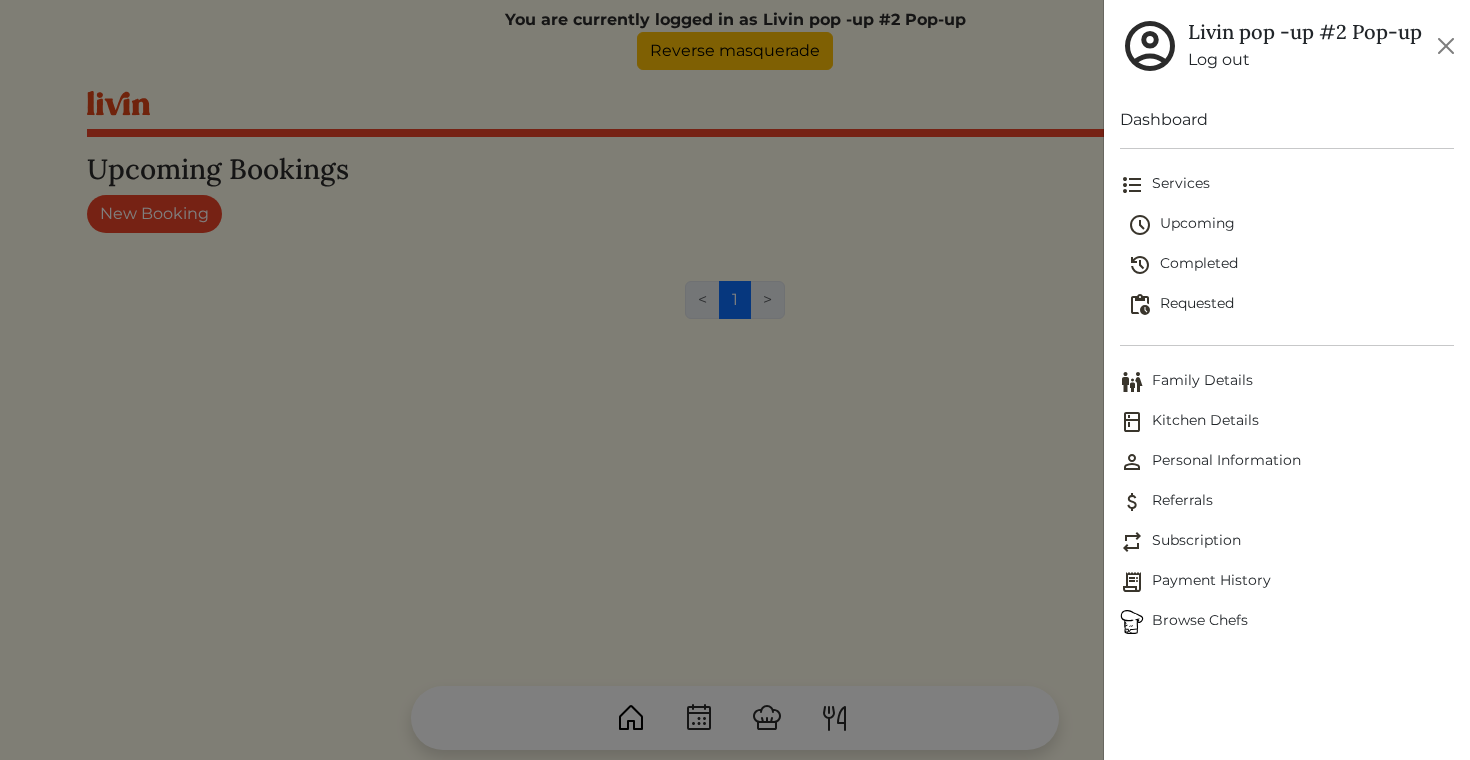 click on "Requested" at bounding box center (1291, 305) 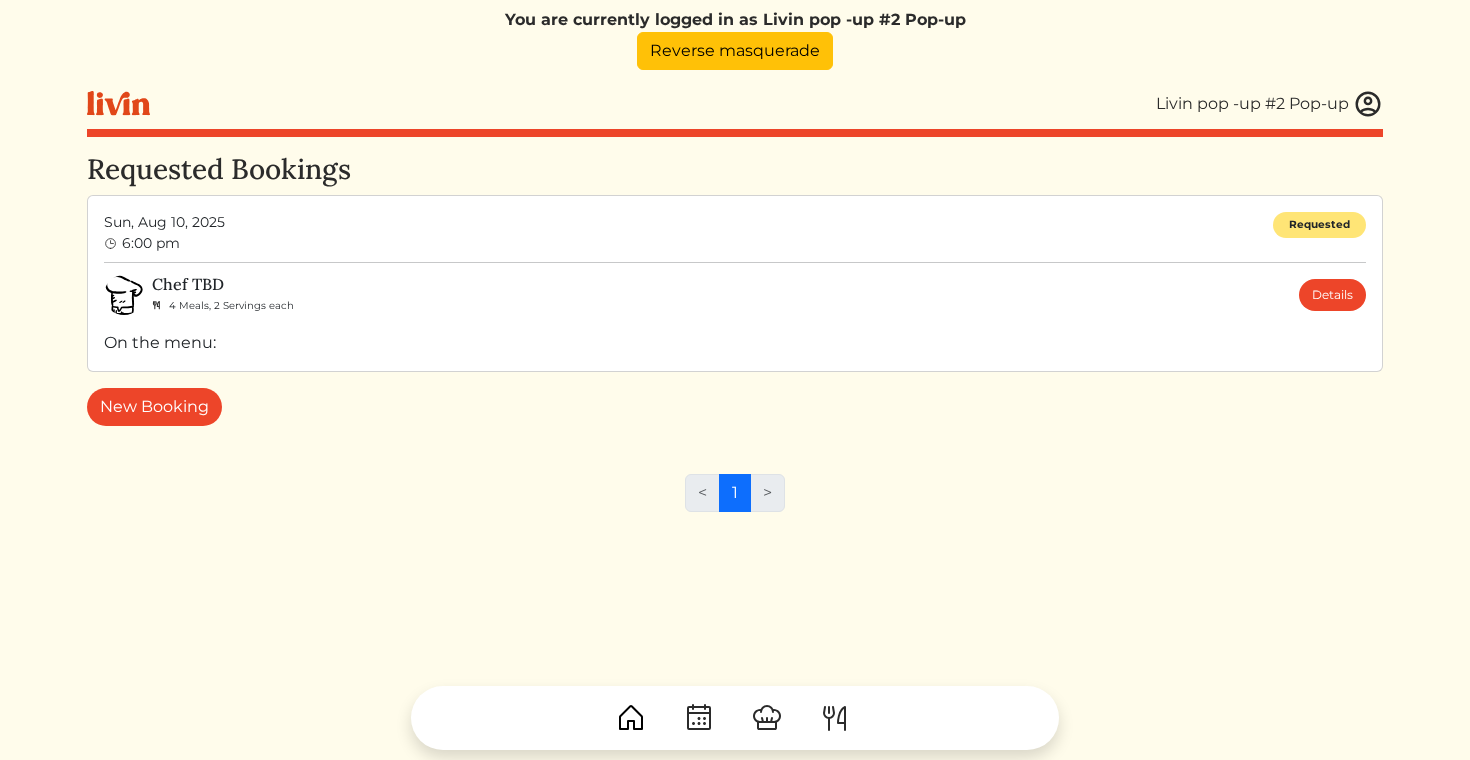 click on "Chef TBD
4 Meals, 2 Servings each
Details
On the menu:" at bounding box center [735, 315] 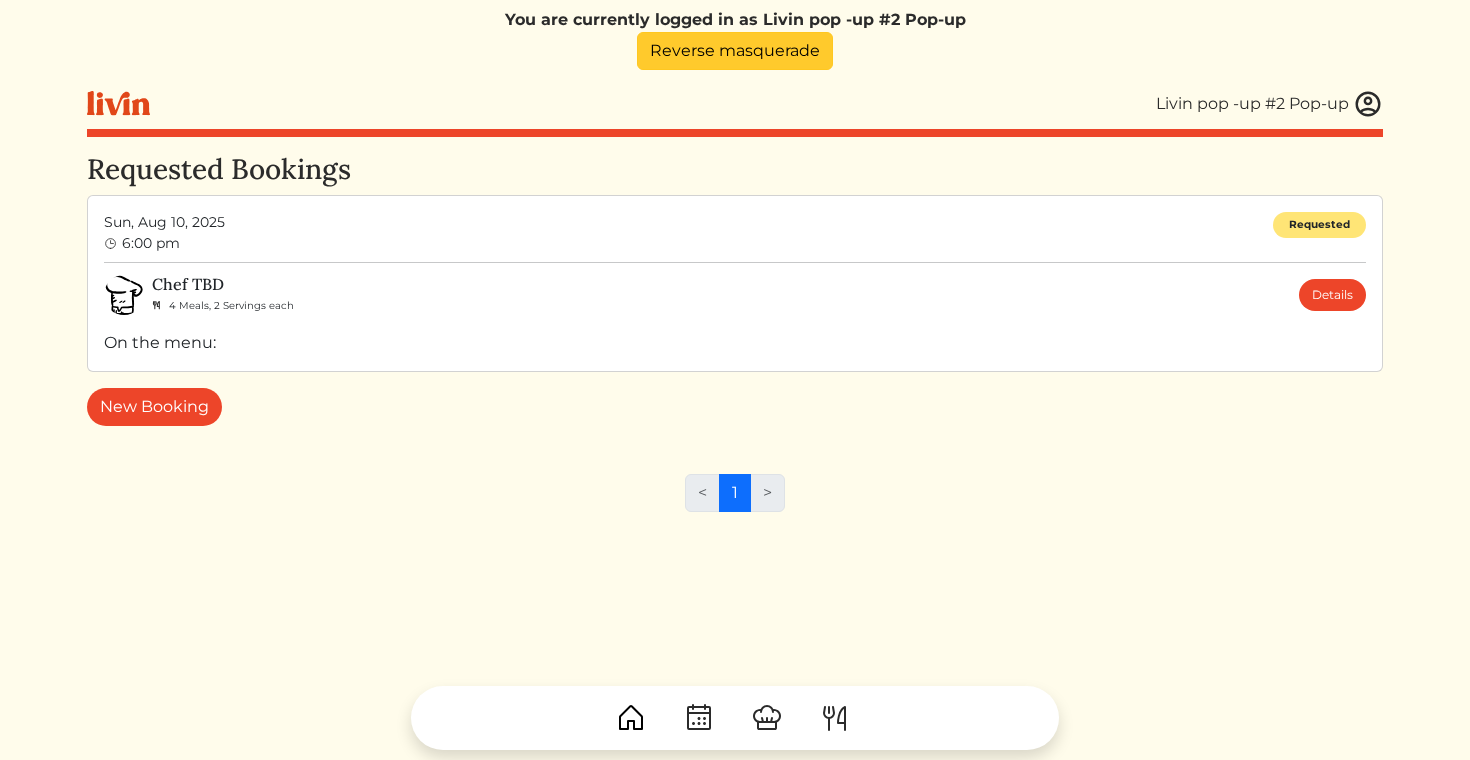 click on "Reverse masquerade" at bounding box center (735, 51) 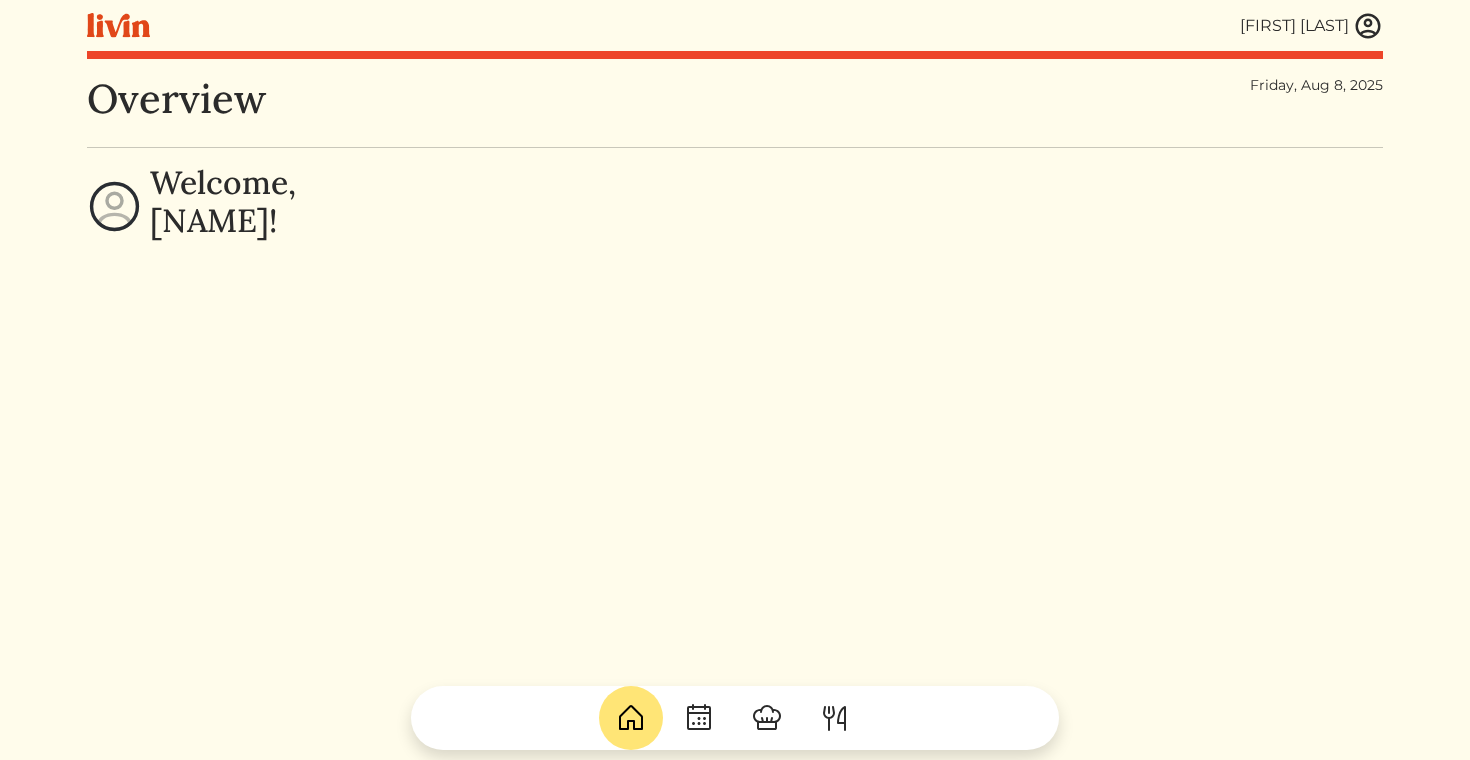 scroll, scrollTop: 0, scrollLeft: 0, axis: both 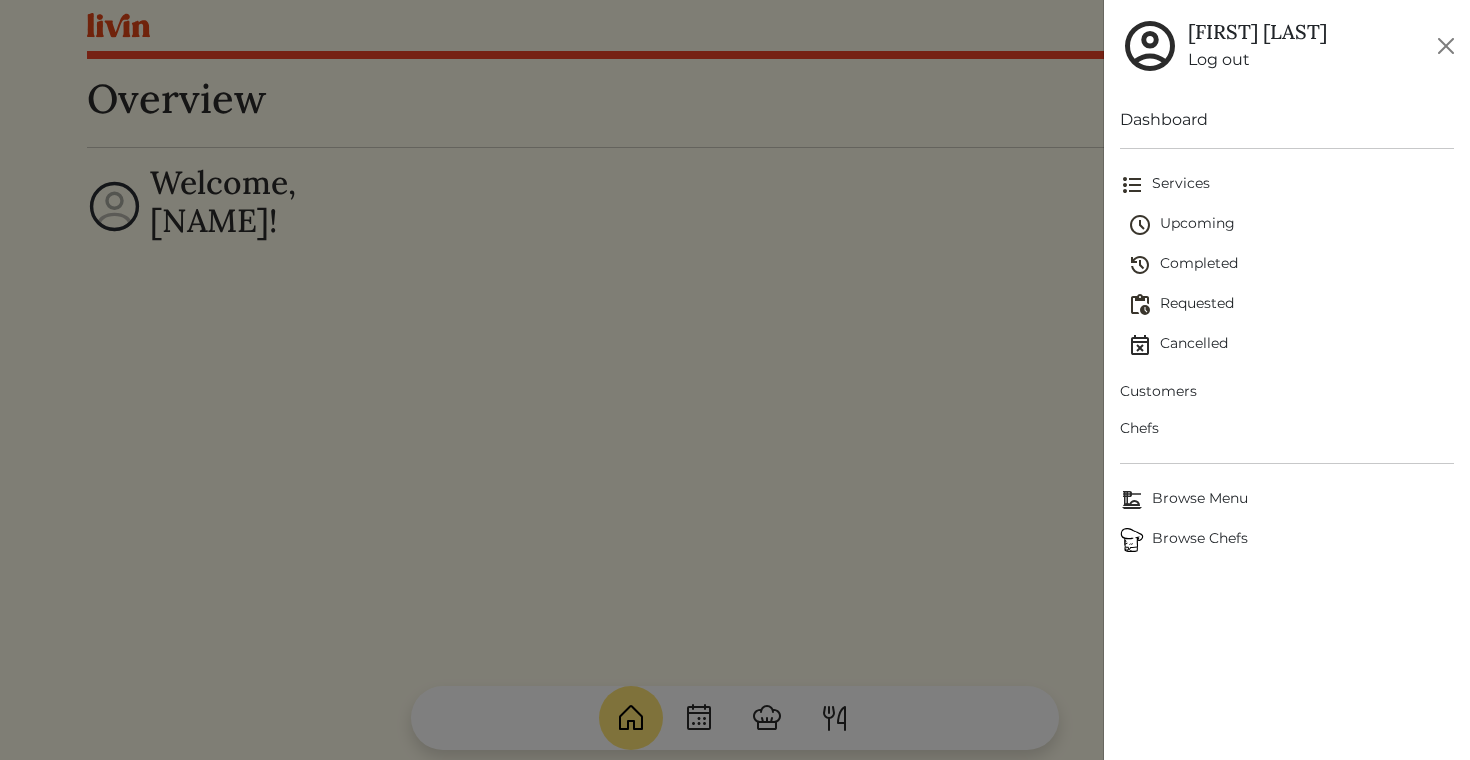 click on "Requested" at bounding box center (1291, 305) 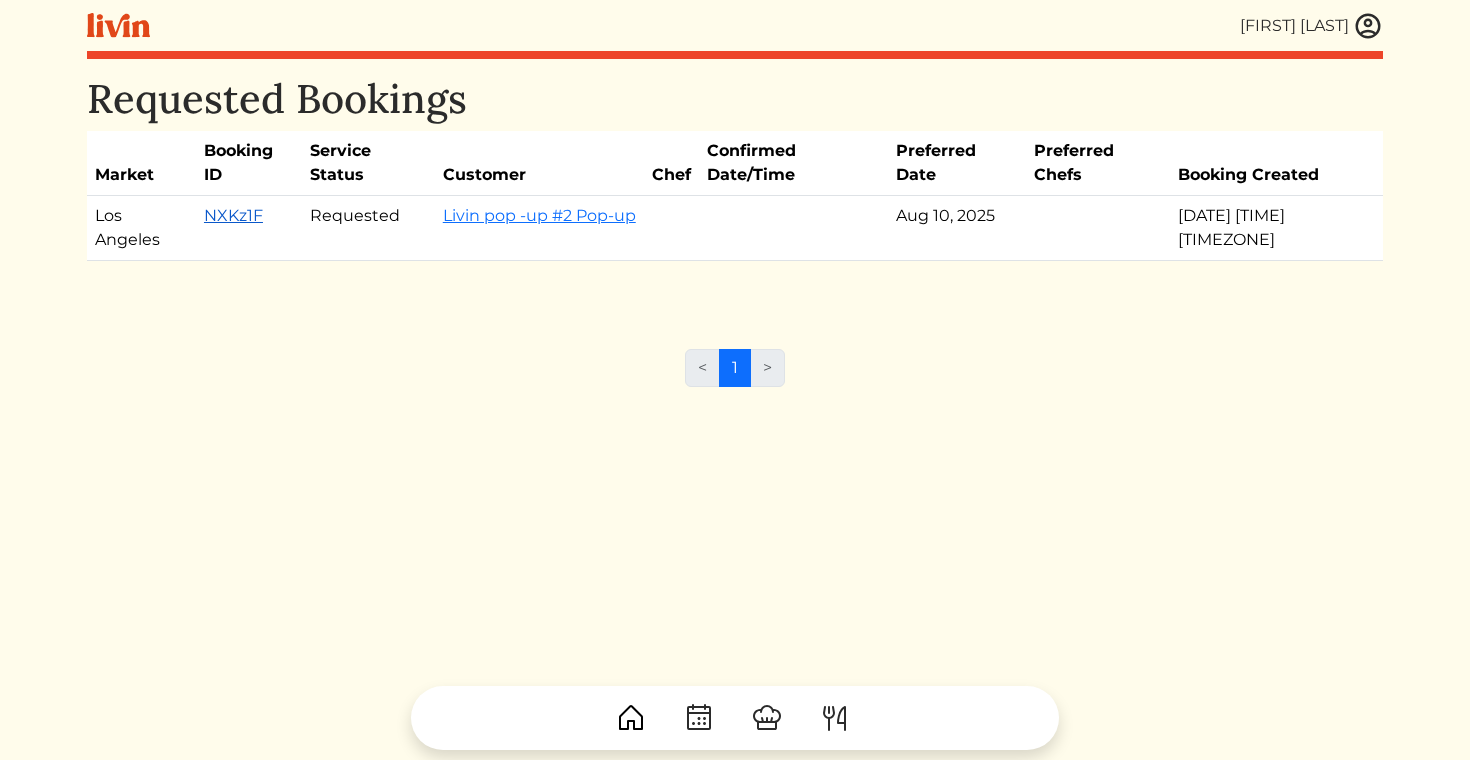 click on "NXKz1F" at bounding box center [233, 215] 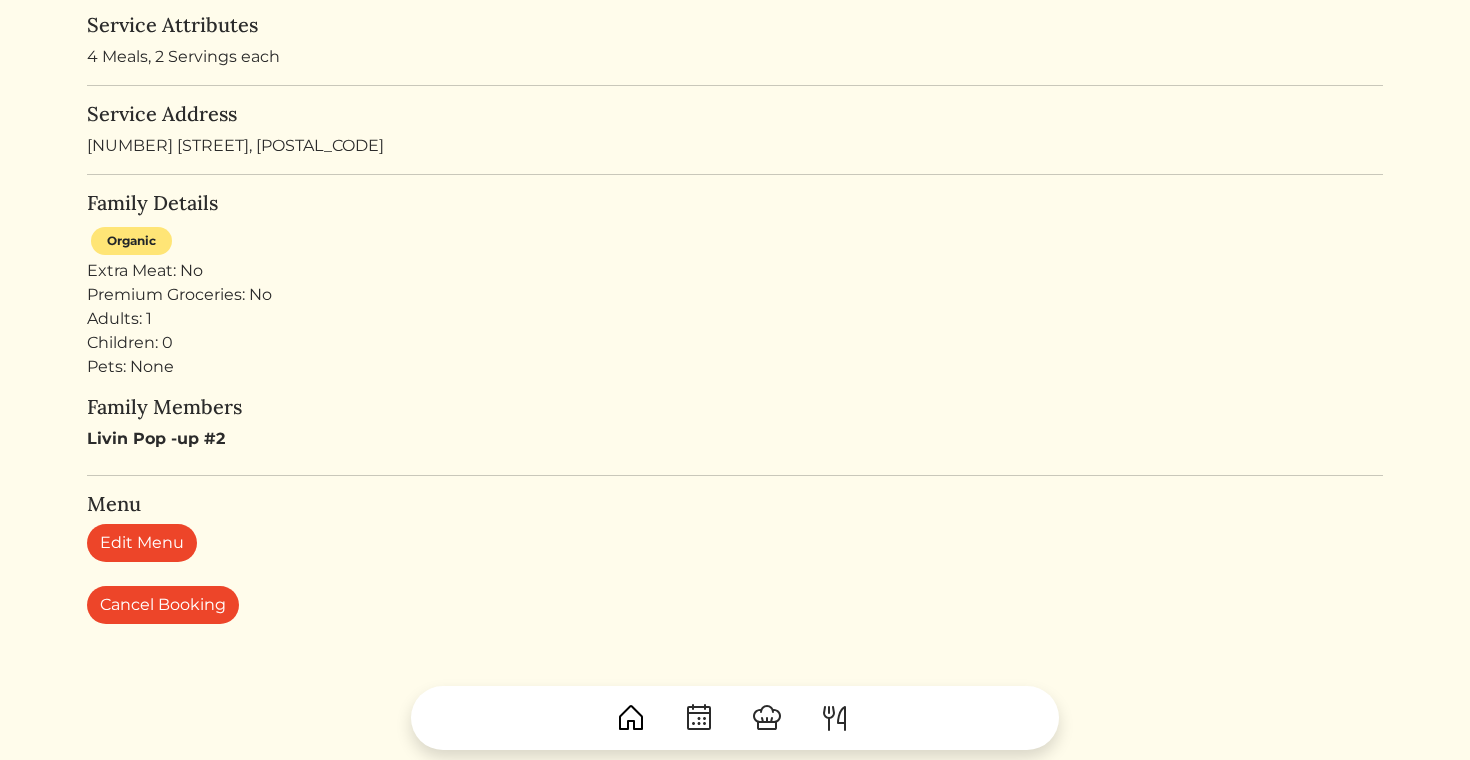 scroll, scrollTop: 469, scrollLeft: 0, axis: vertical 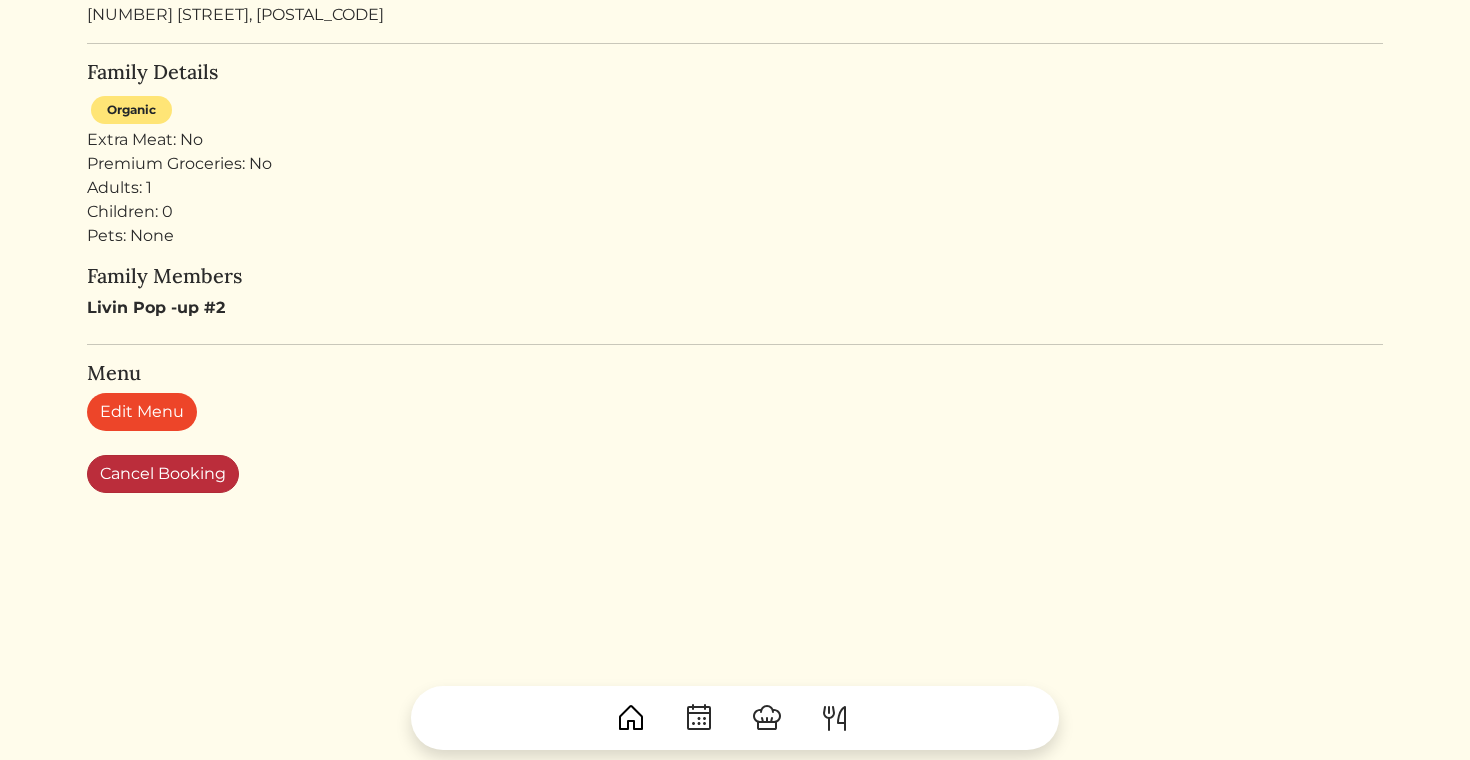 click on "Cancel Booking" at bounding box center [163, 474] 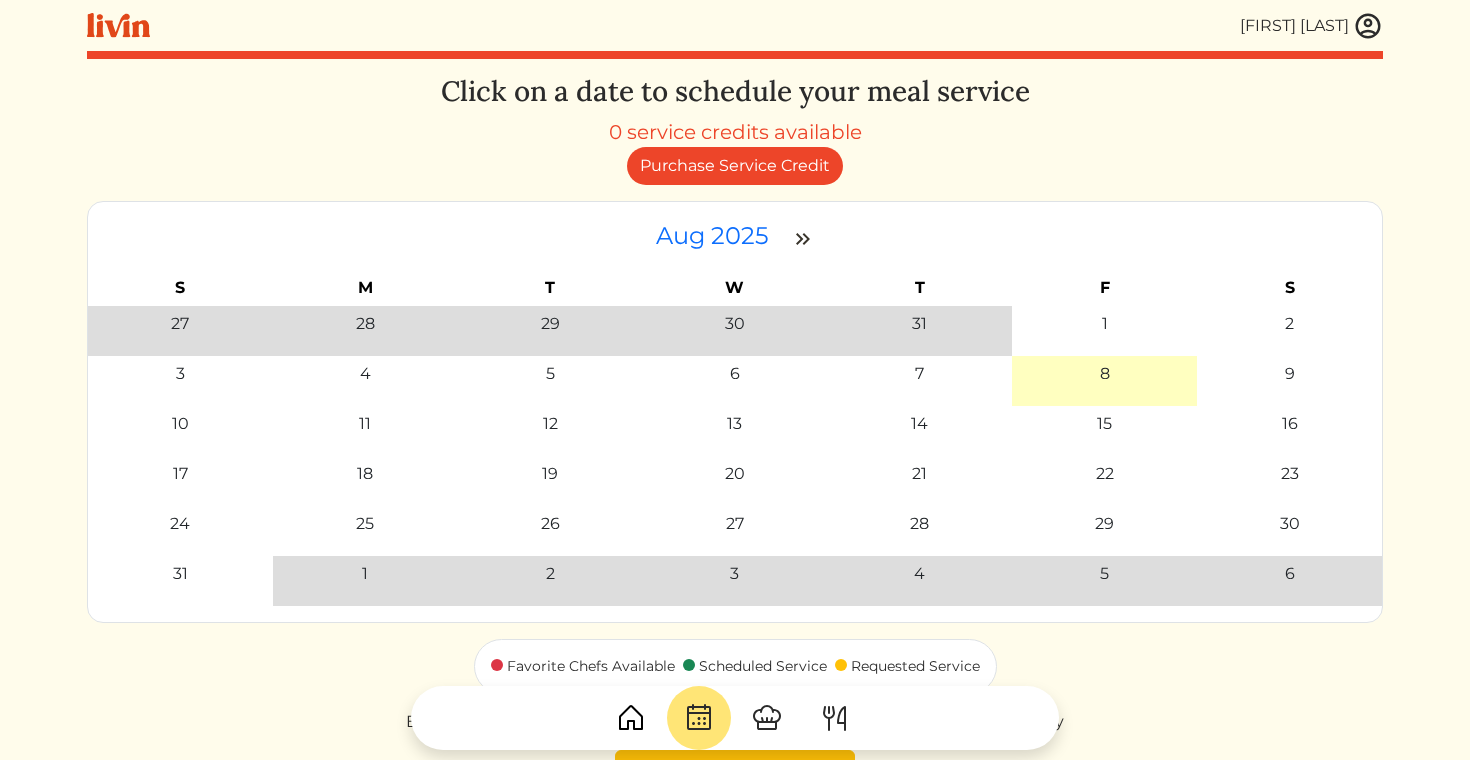 scroll, scrollTop: 0, scrollLeft: 0, axis: both 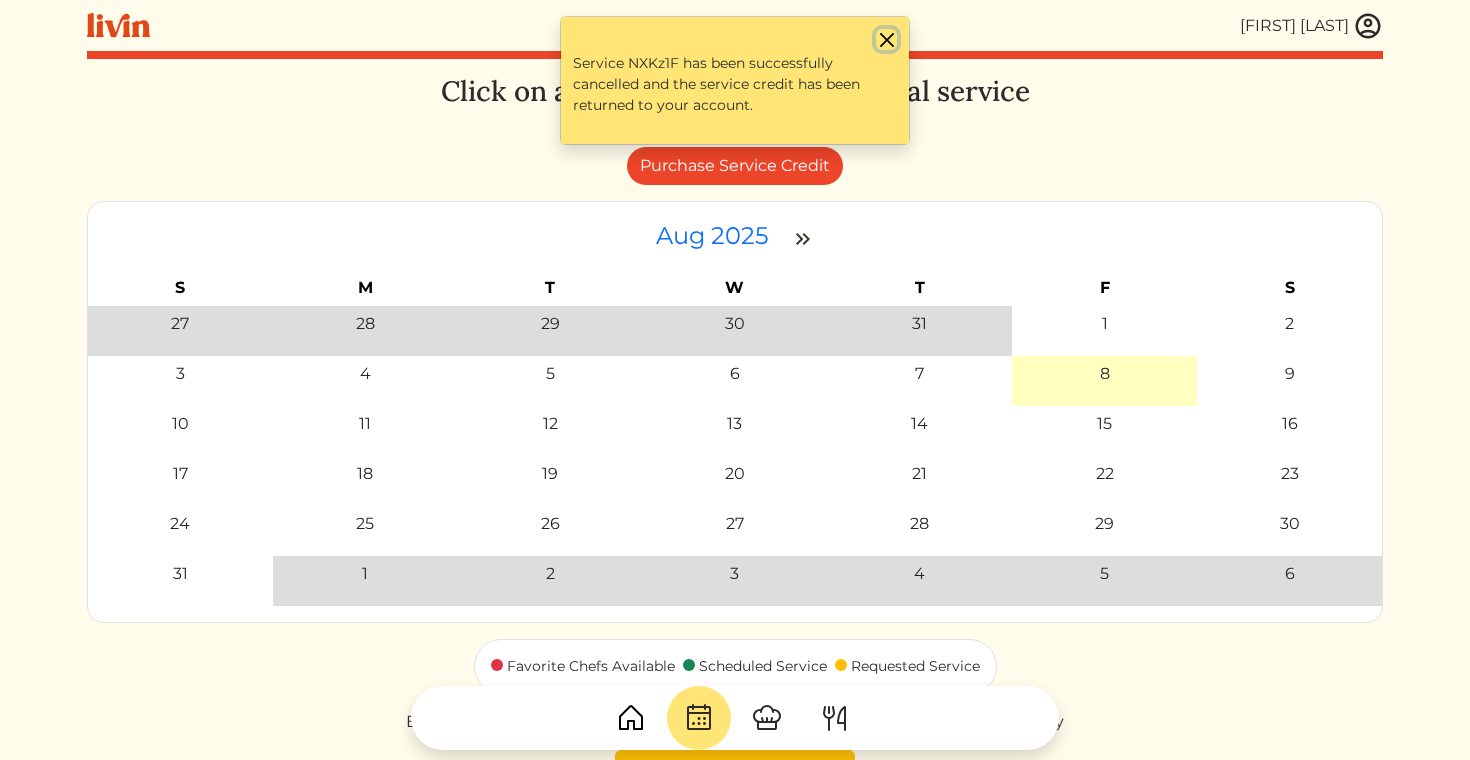 click at bounding box center (886, 39) 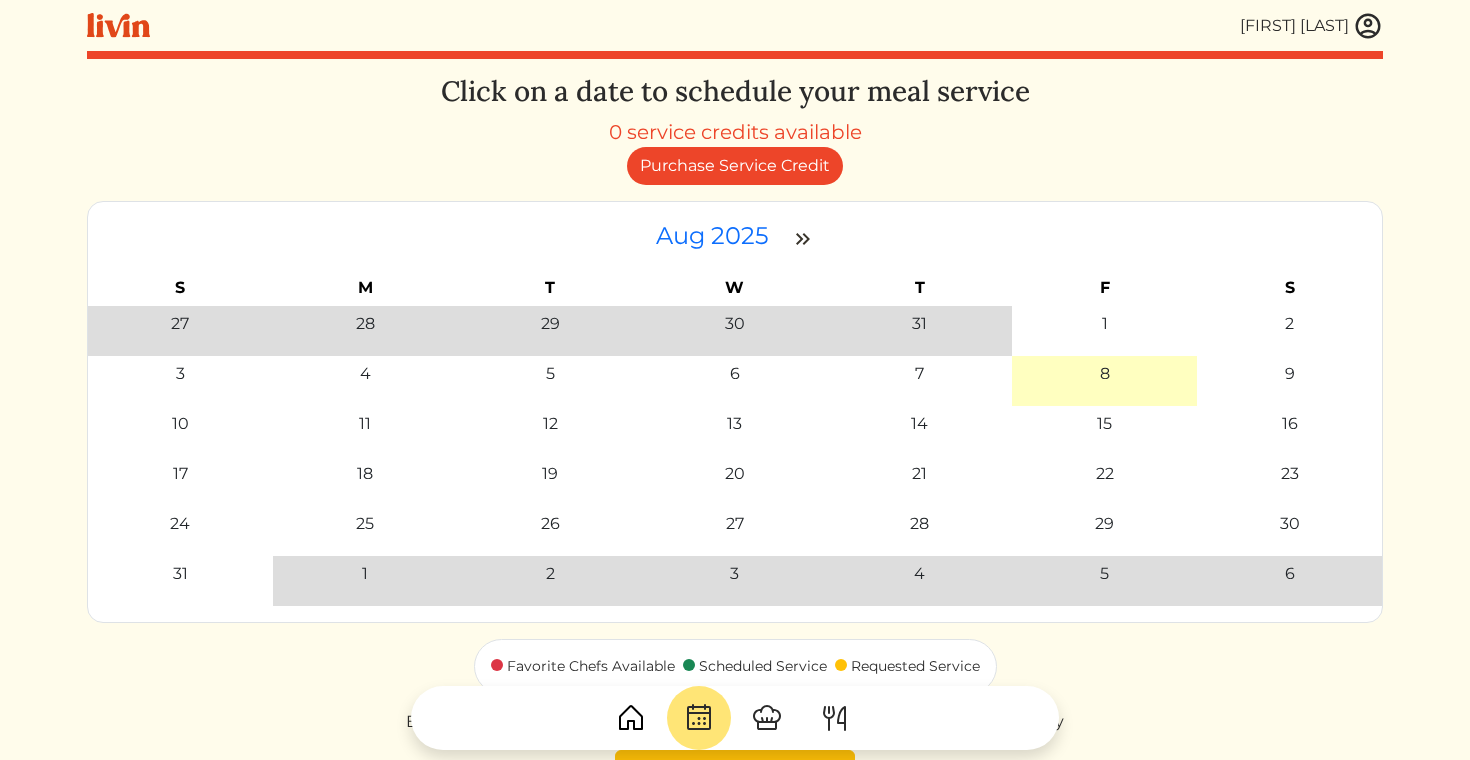 click on "[FIRST] [LAST]" at bounding box center [735, 434] 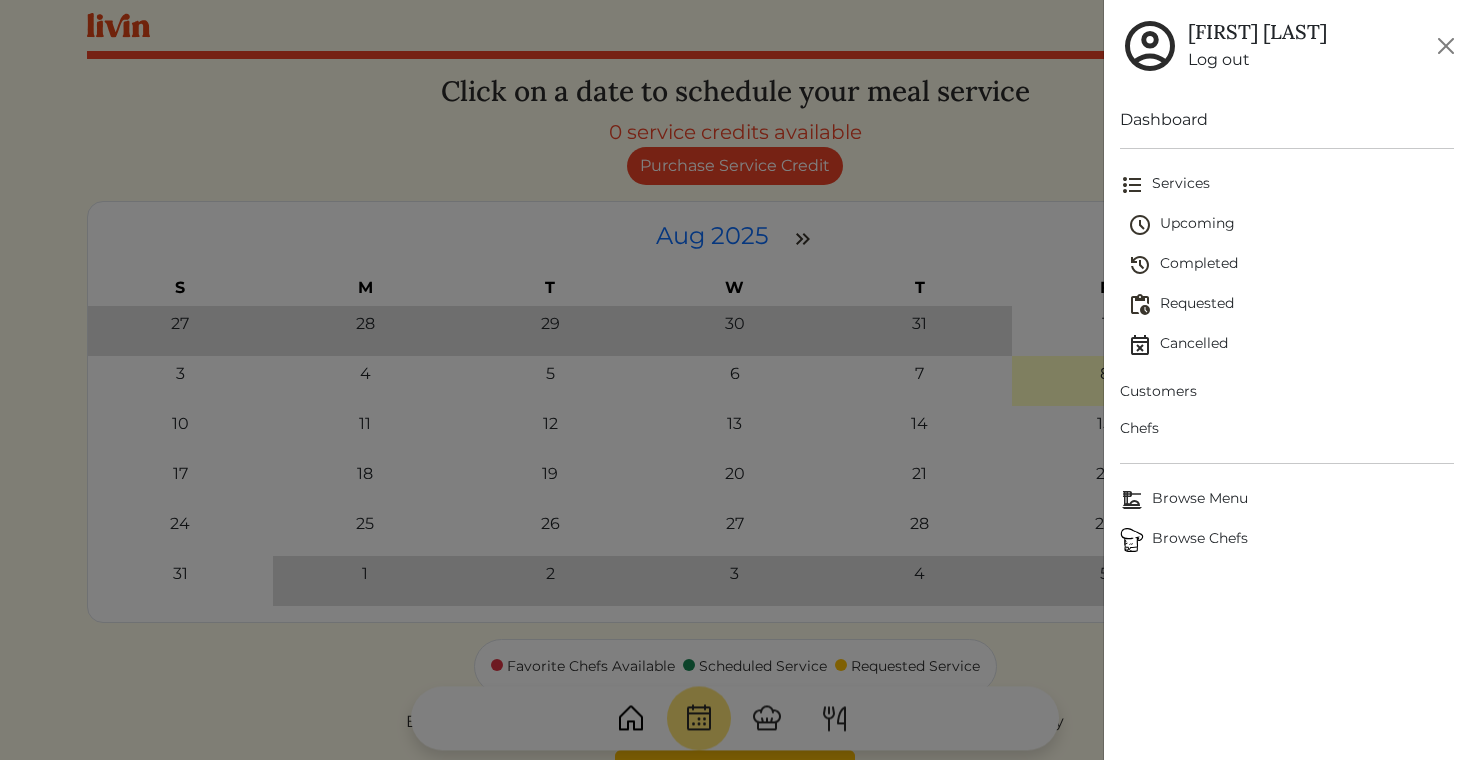 click on "Upcoming" at bounding box center (1291, 225) 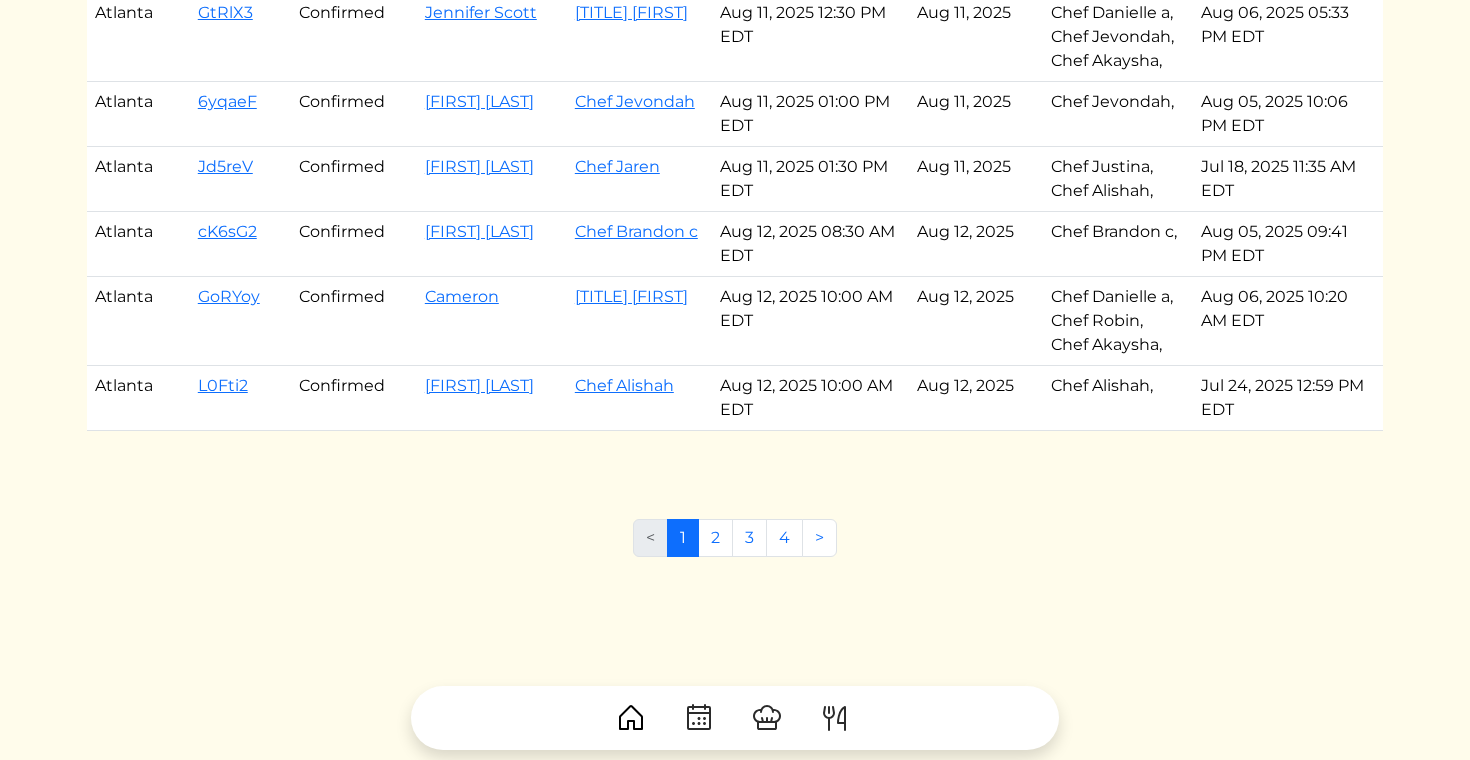 scroll, scrollTop: 1004, scrollLeft: 0, axis: vertical 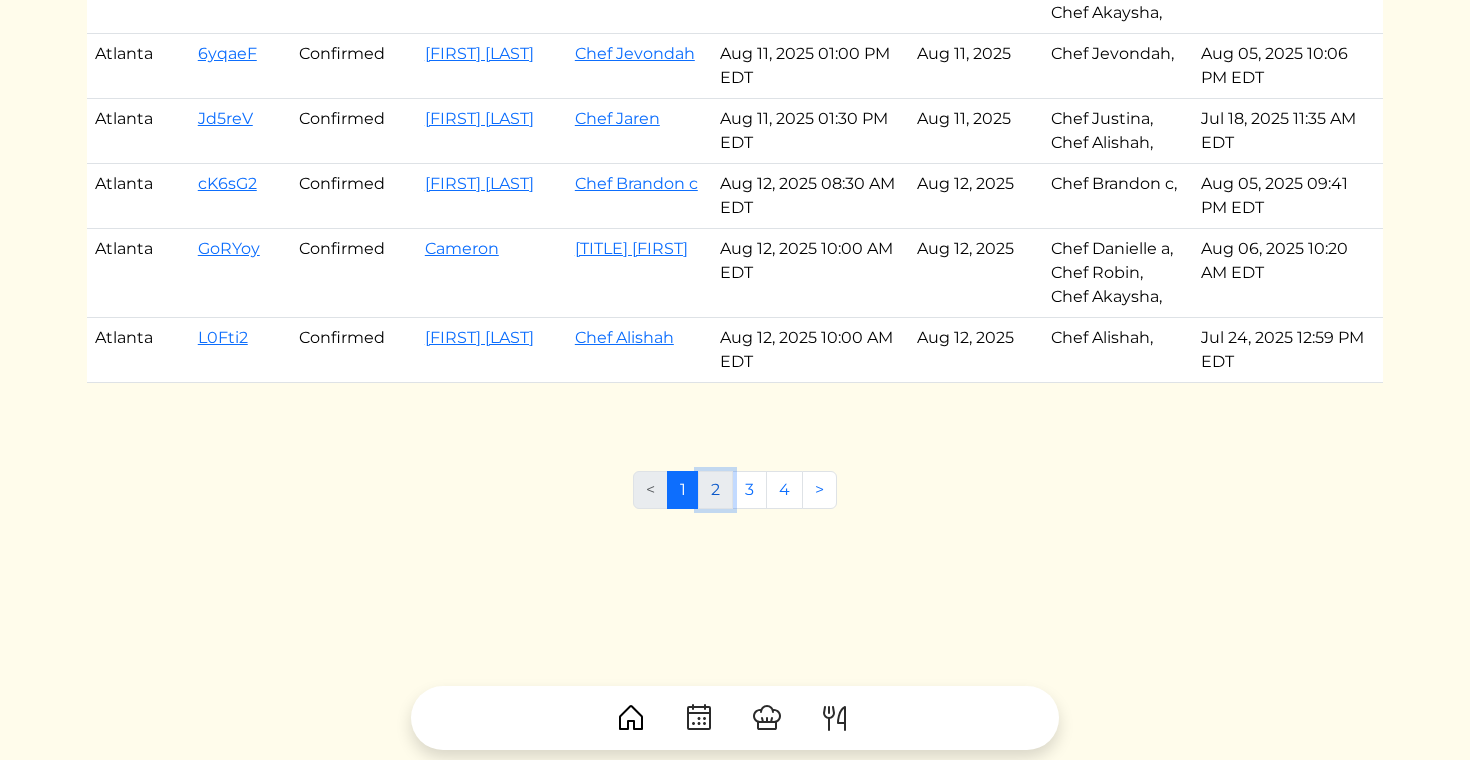 click on "2" at bounding box center [715, 490] 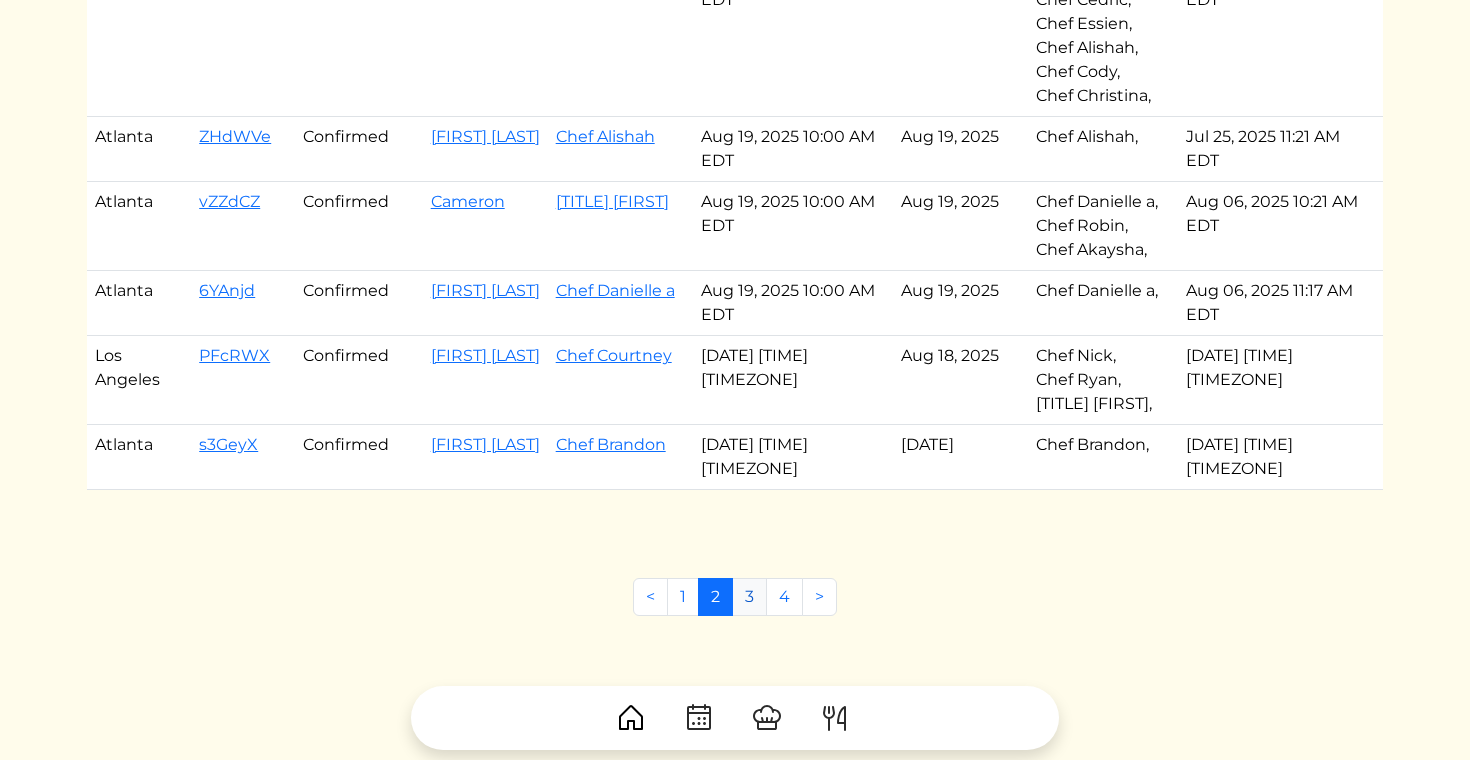 scroll, scrollTop: 994, scrollLeft: 0, axis: vertical 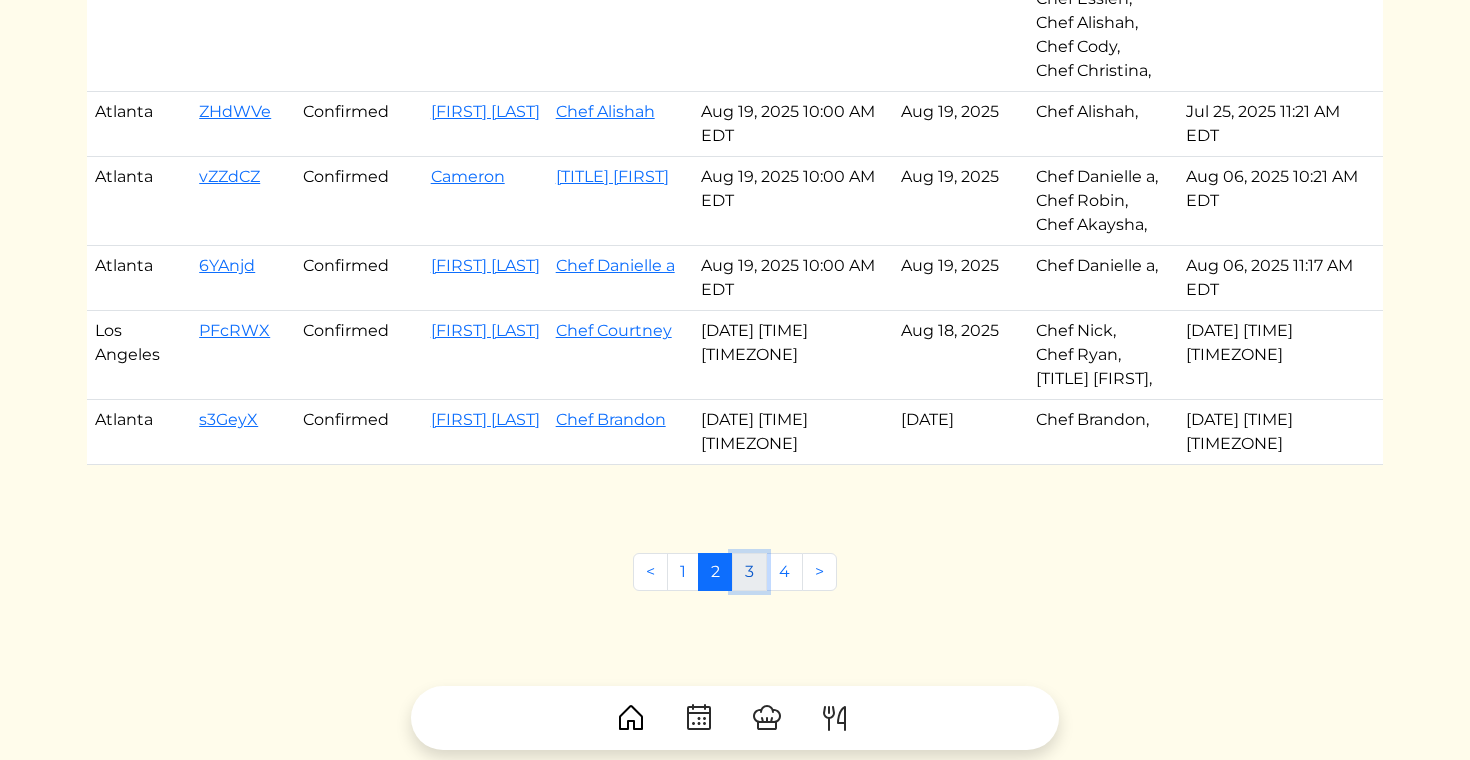 click on "3" at bounding box center [749, 572] 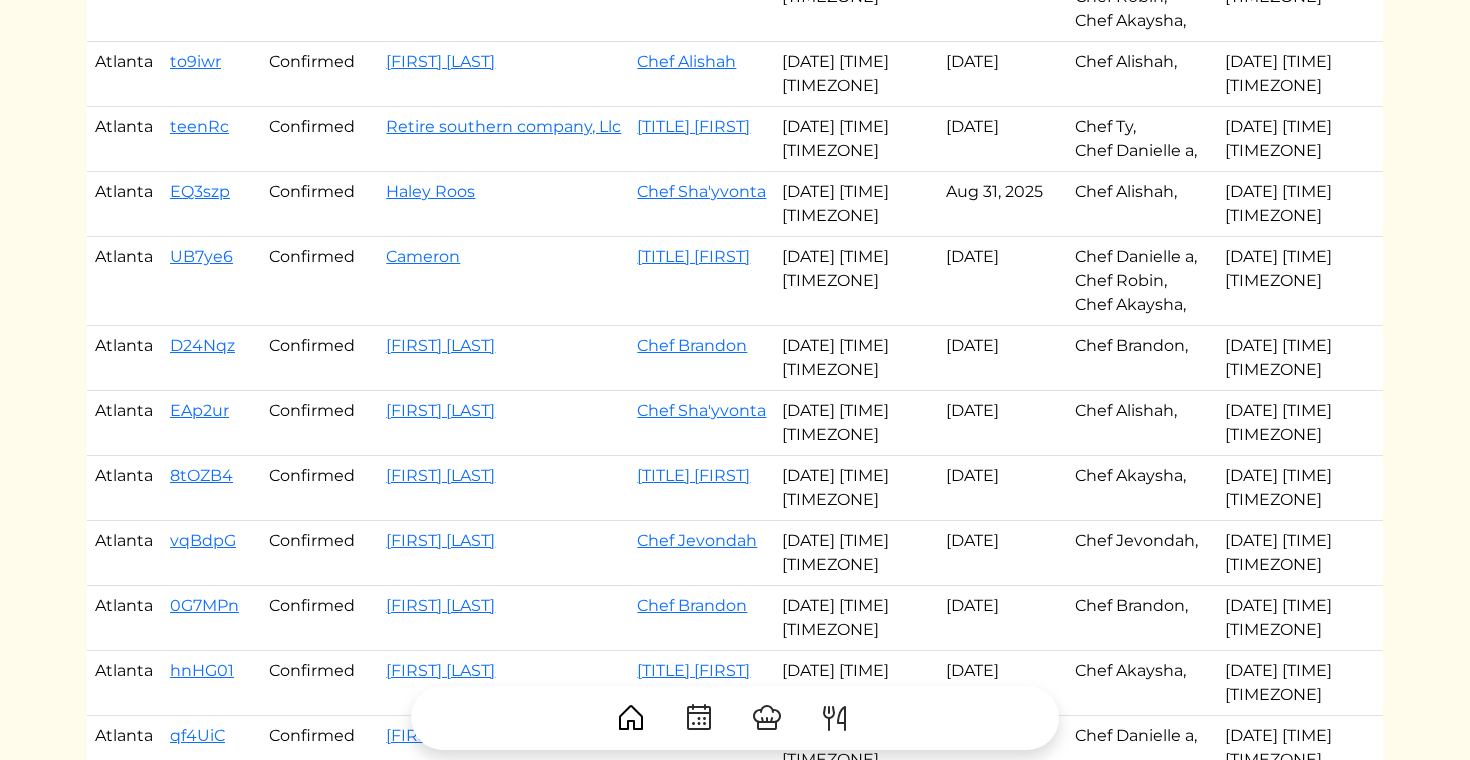 scroll, scrollTop: 535, scrollLeft: 0, axis: vertical 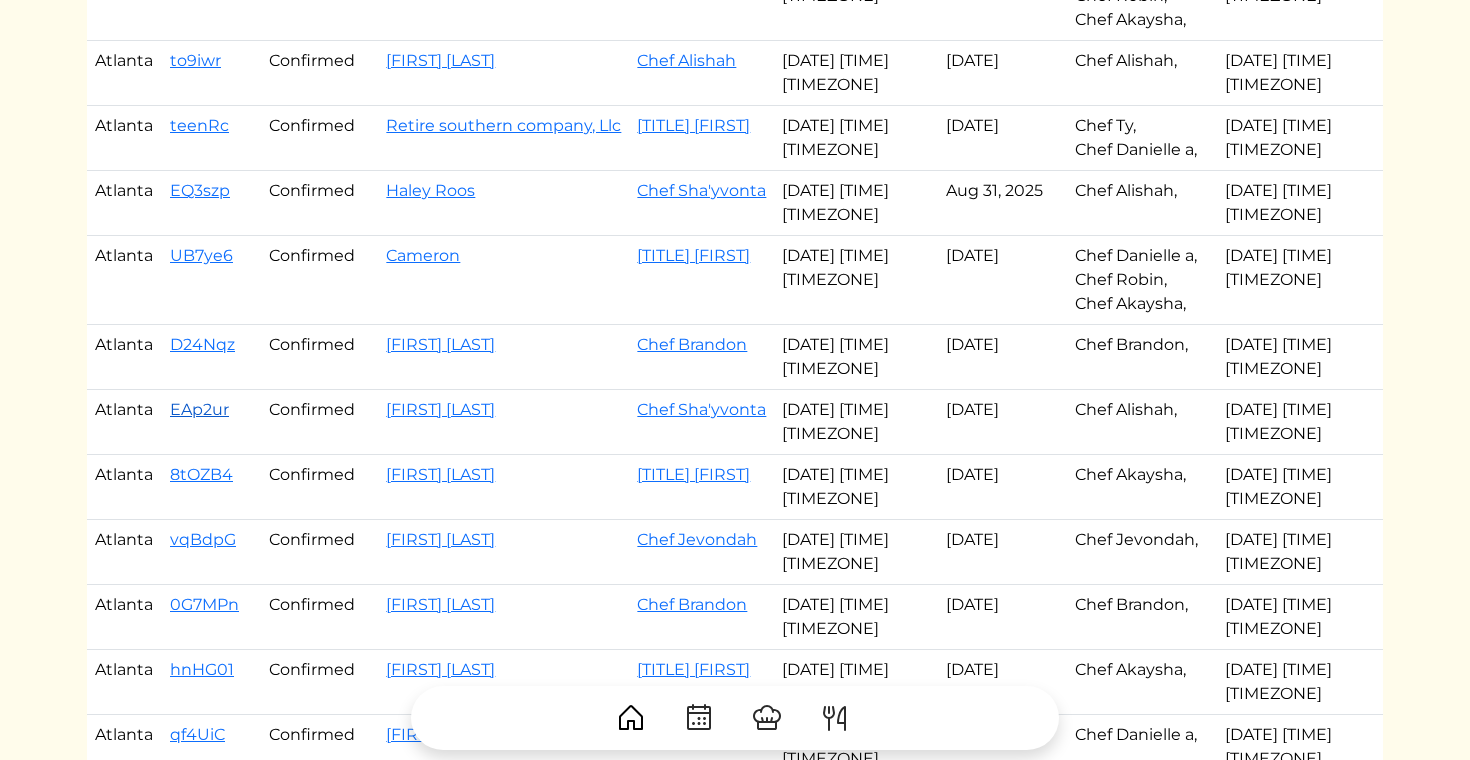 click on "EAp2ur" at bounding box center [199, 409] 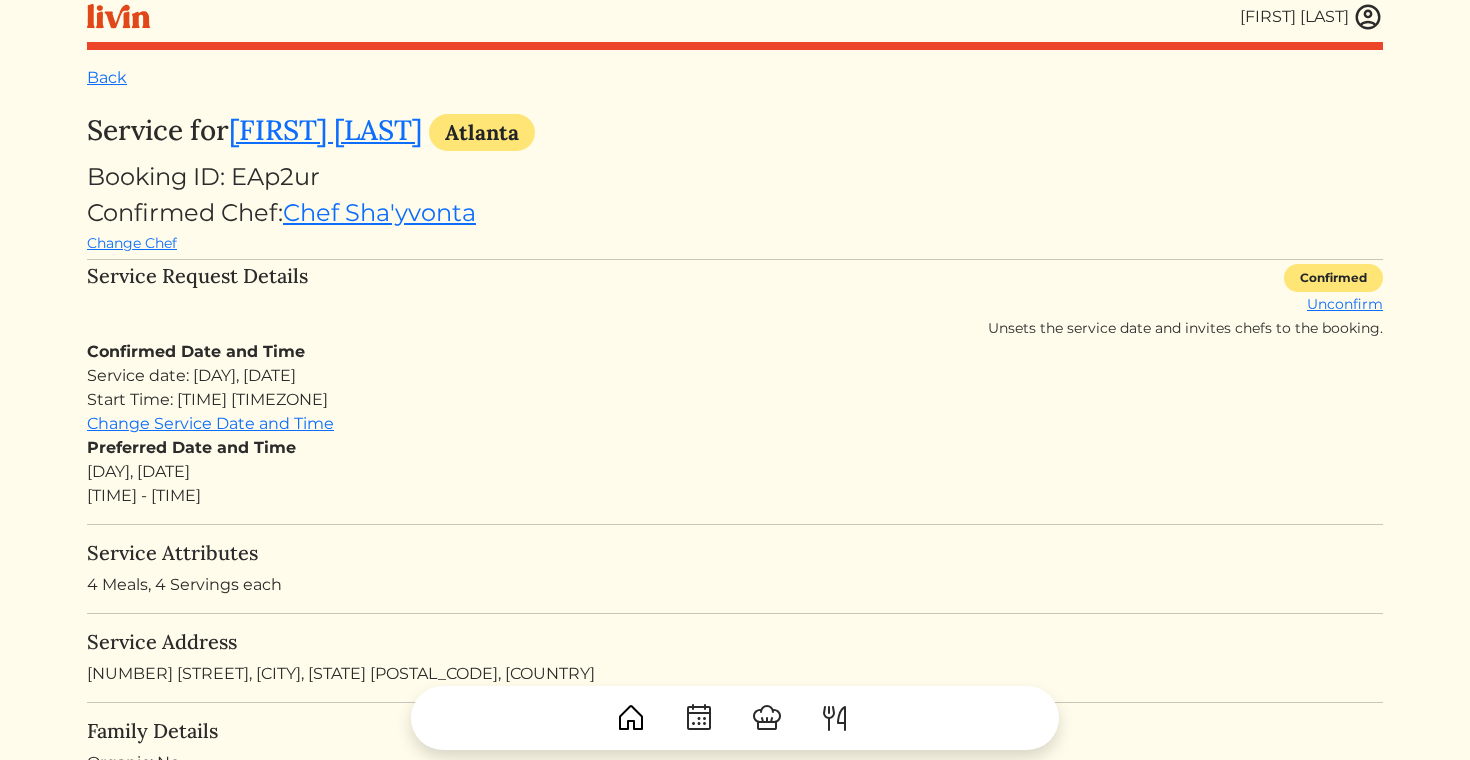 scroll, scrollTop: 0, scrollLeft: 0, axis: both 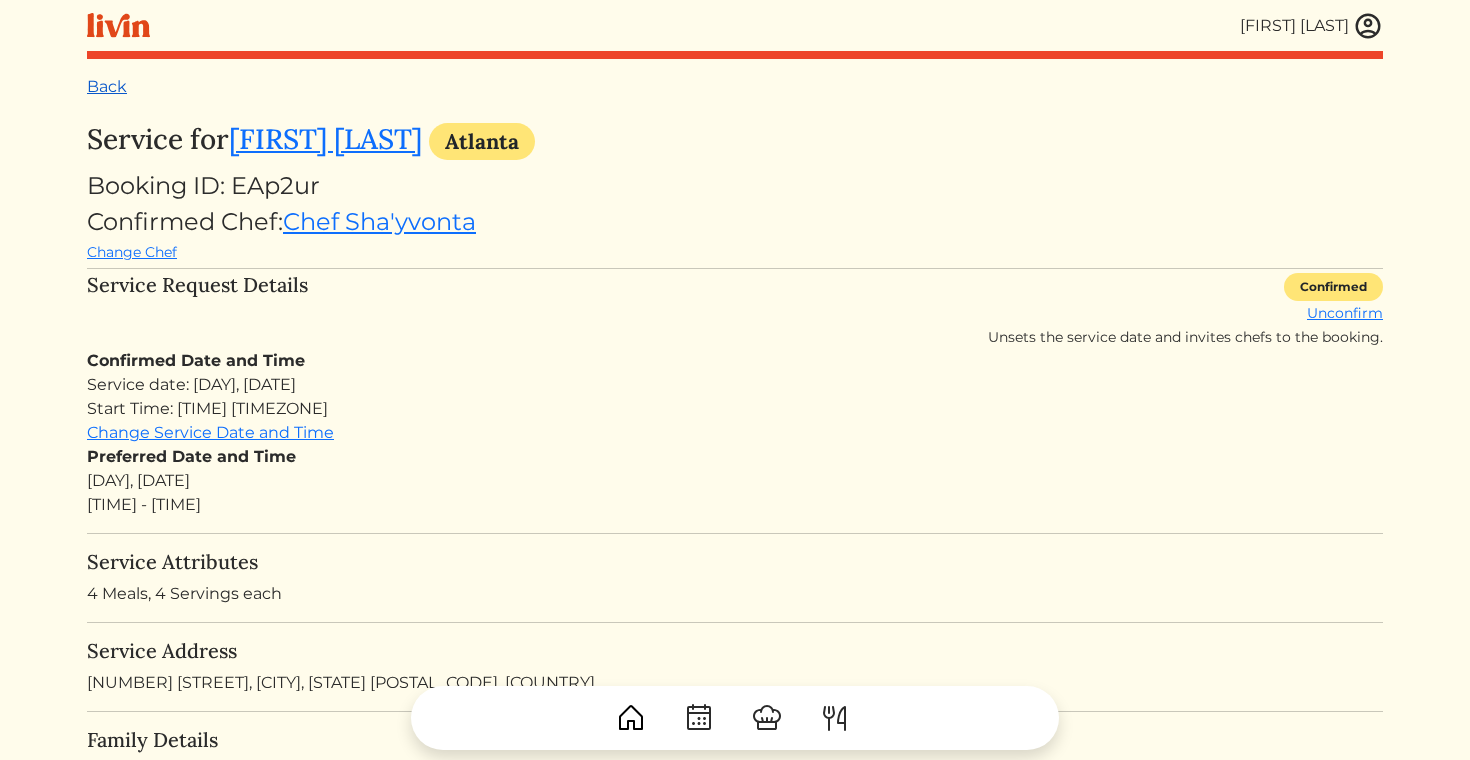 click on "Back" at bounding box center (107, 86) 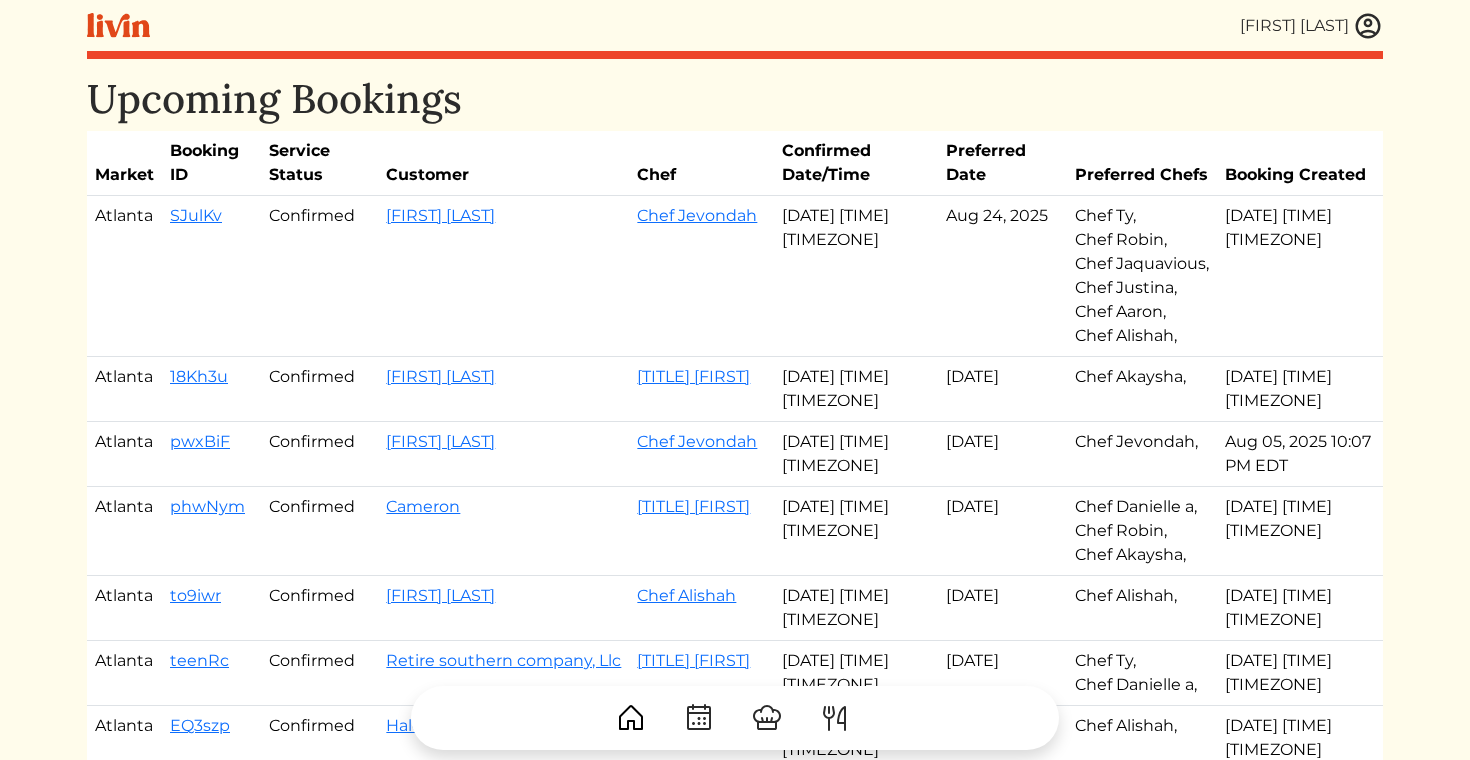 click at bounding box center [1368, 26] 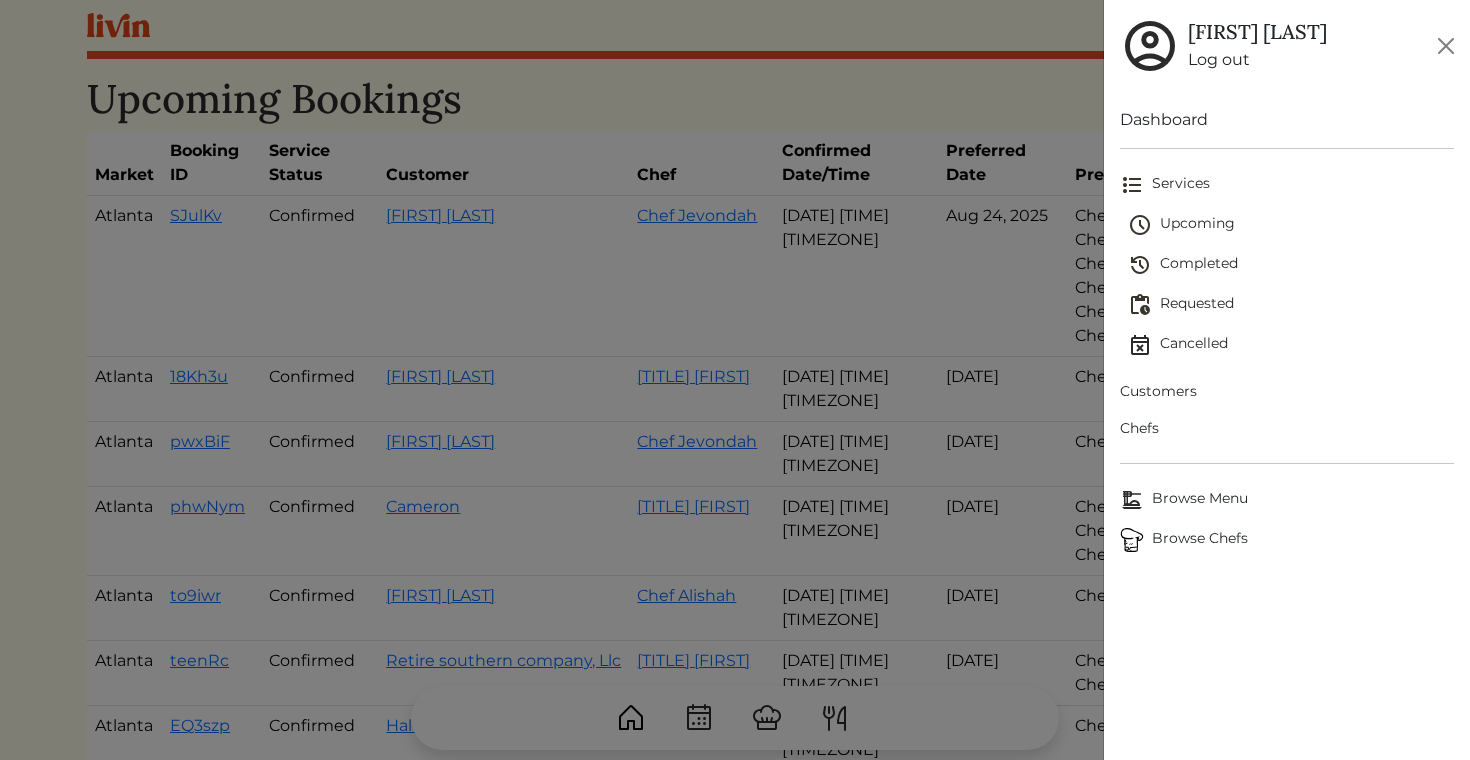 click on "Customers" at bounding box center (1287, 391) 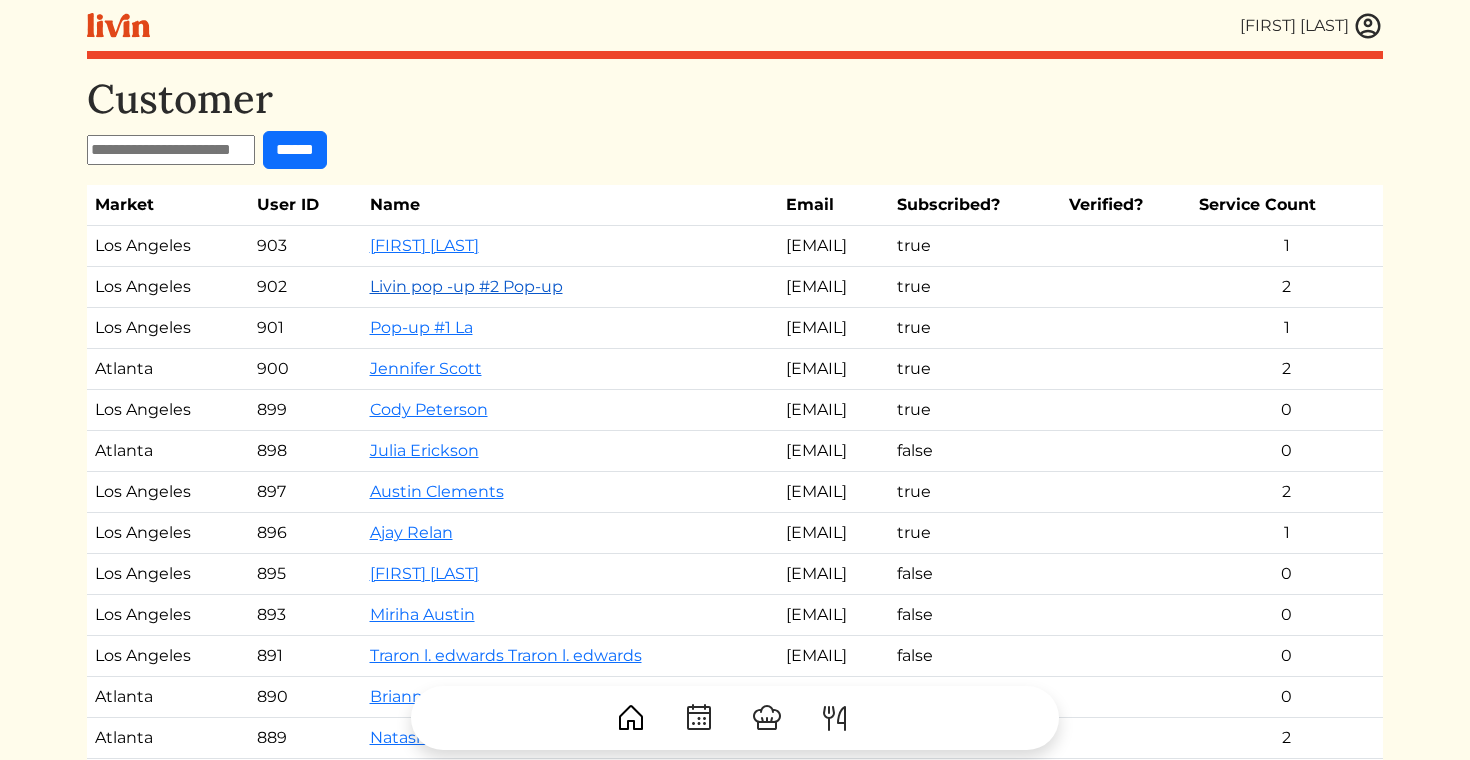click on "Livin pop -up #2 Pop-up" at bounding box center [466, 286] 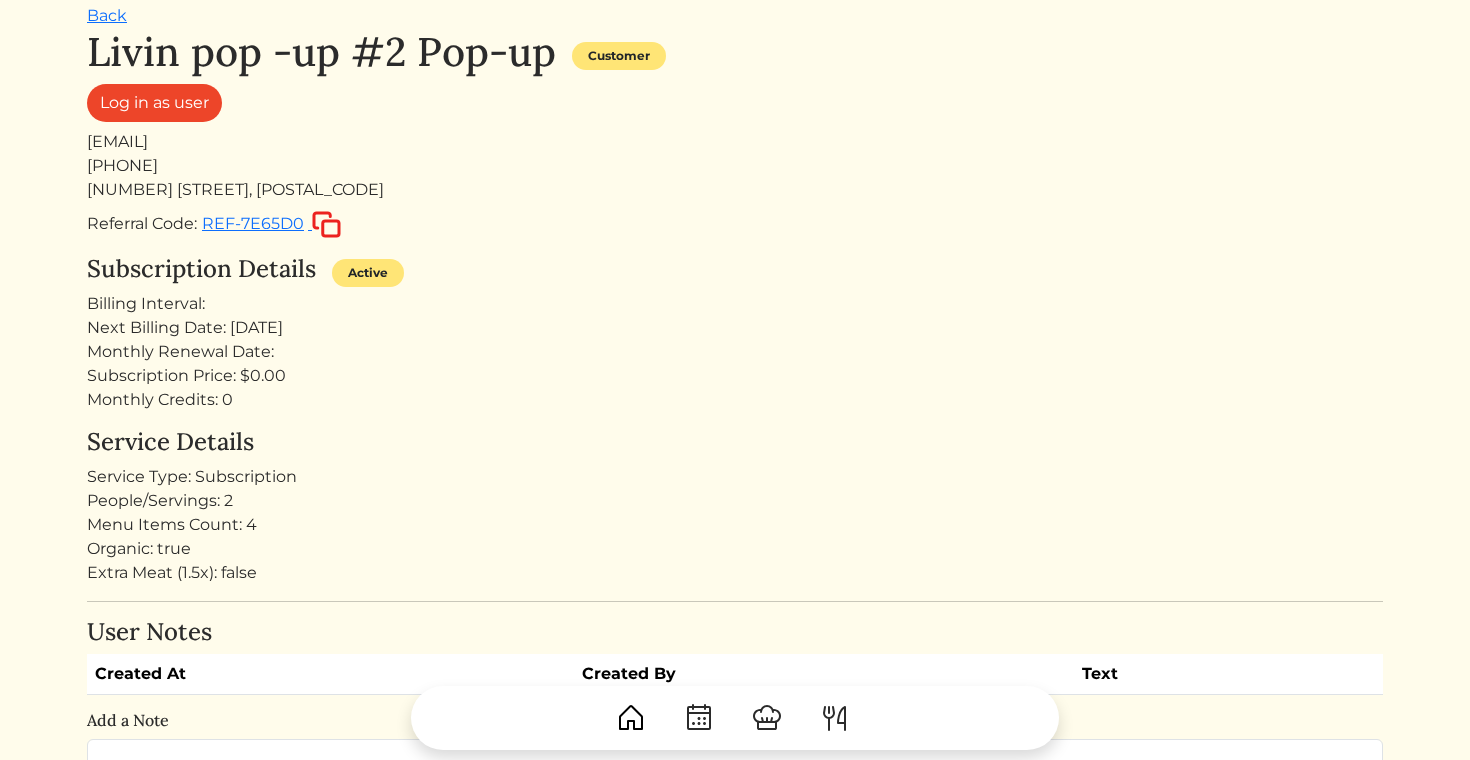 scroll, scrollTop: 27, scrollLeft: 0, axis: vertical 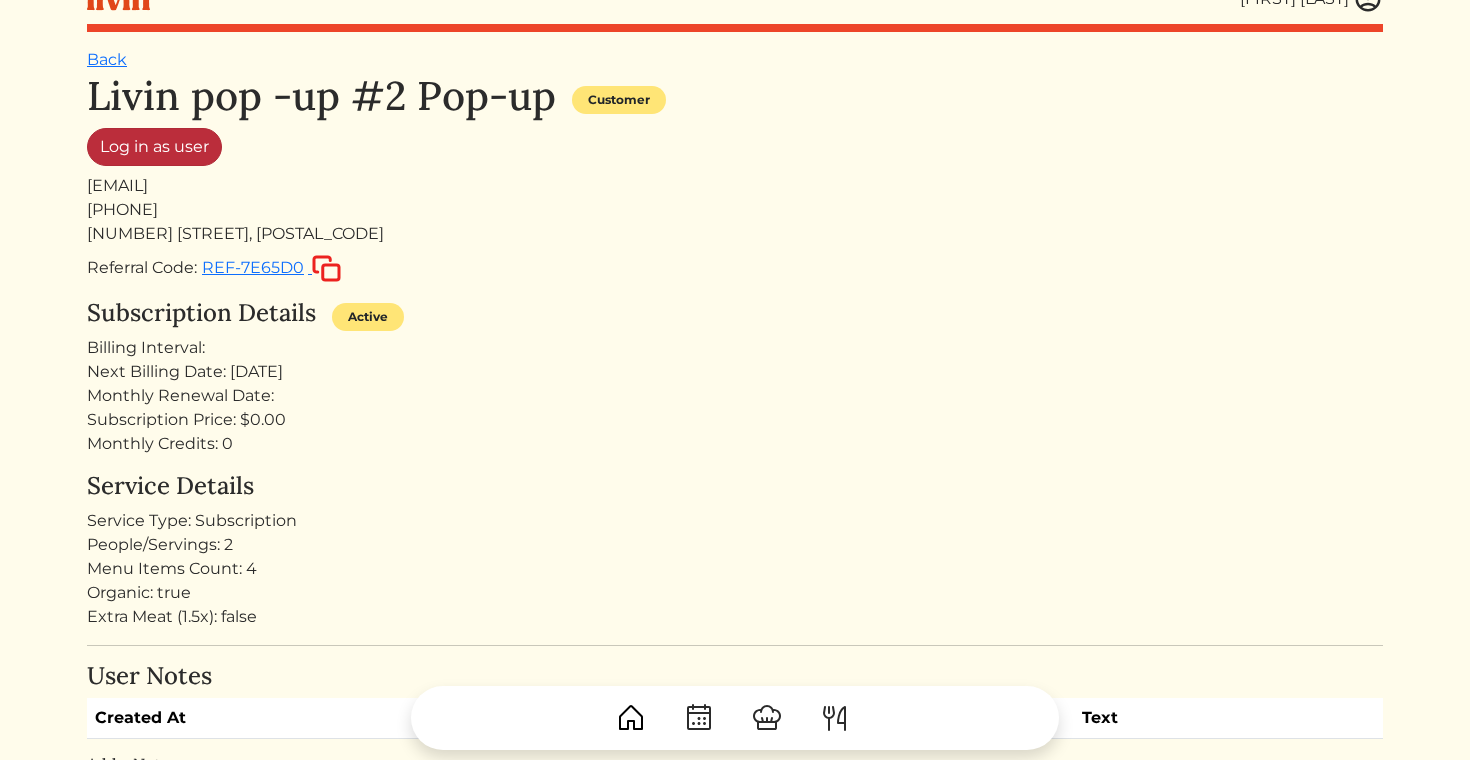 click on "Log in as user" at bounding box center [154, 147] 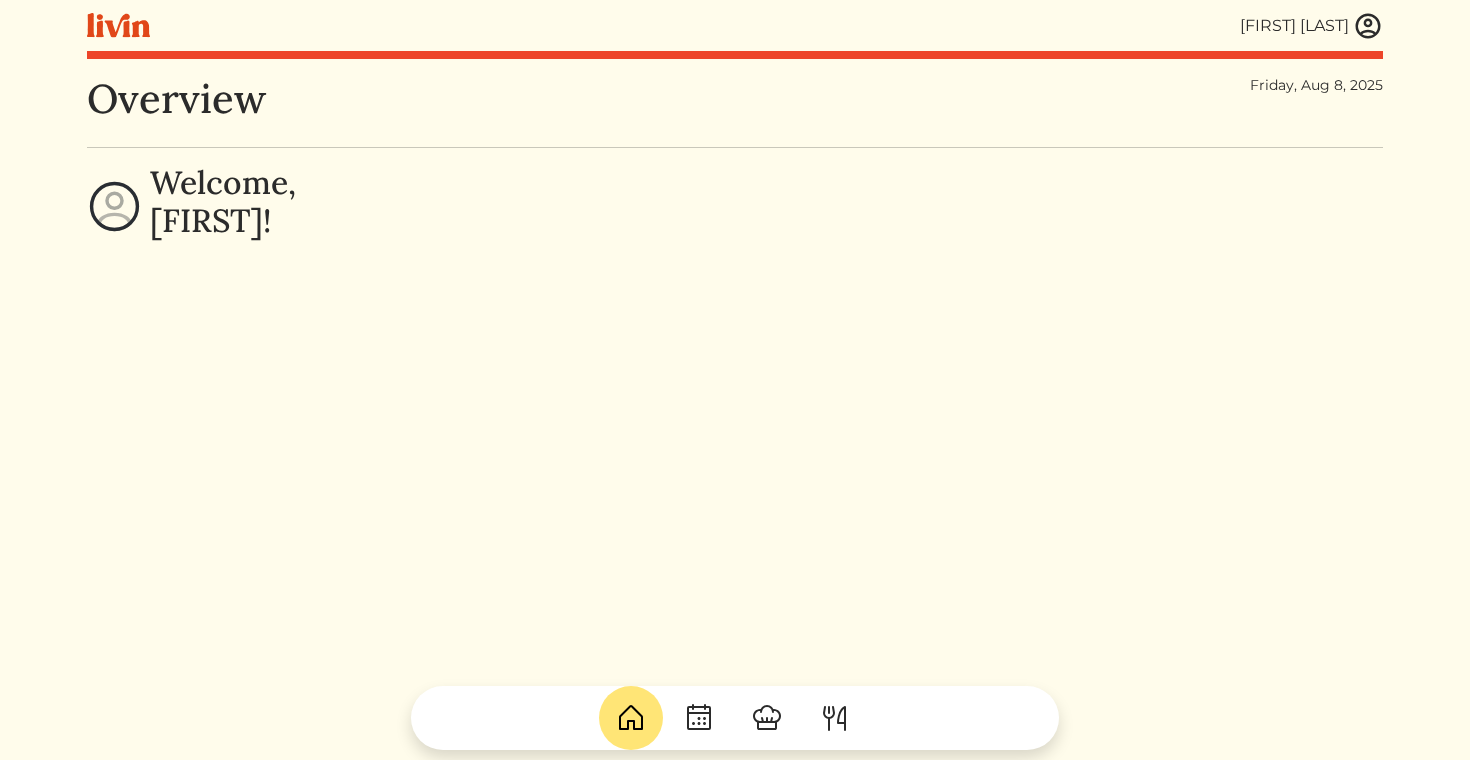 scroll, scrollTop: 0, scrollLeft: 0, axis: both 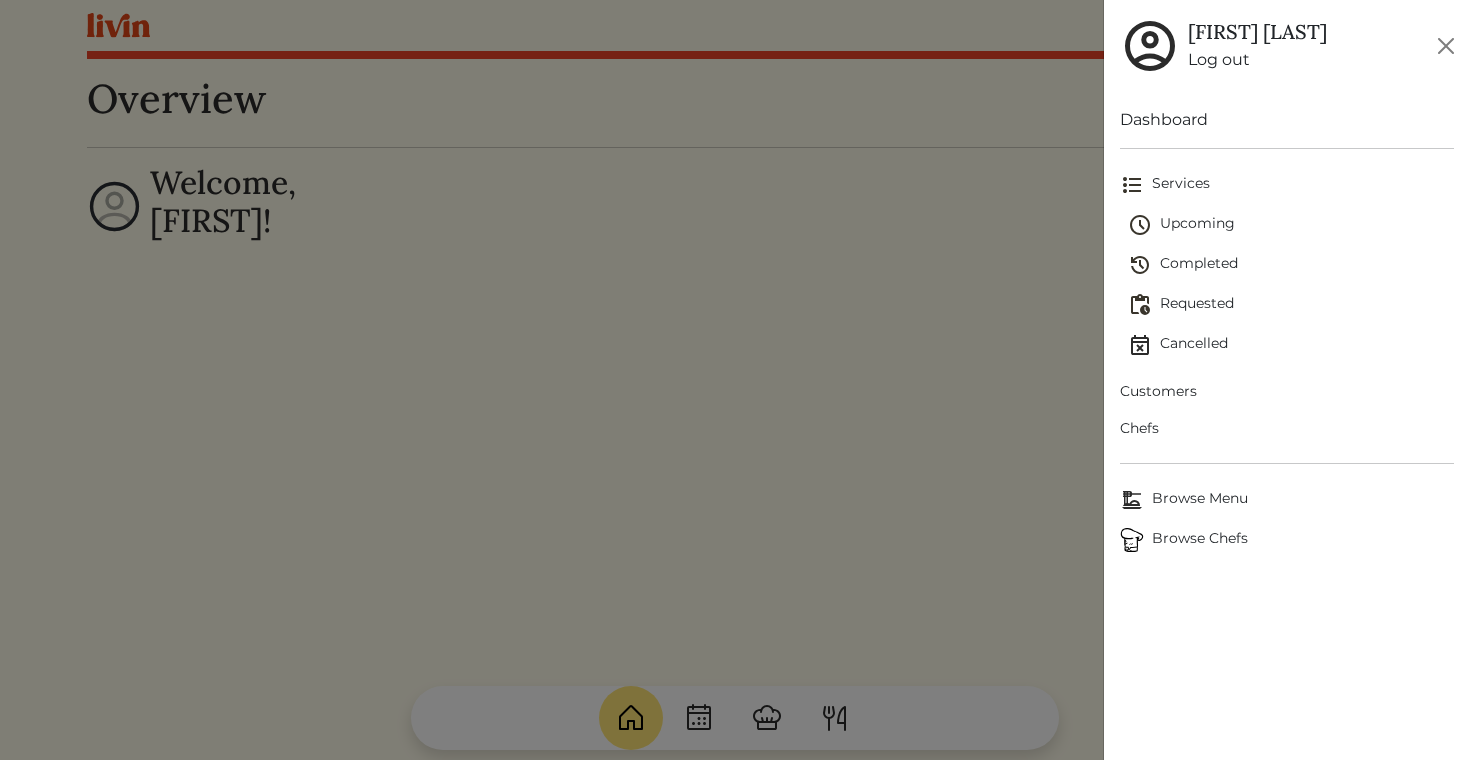 click on "Customers" at bounding box center [1287, 391] 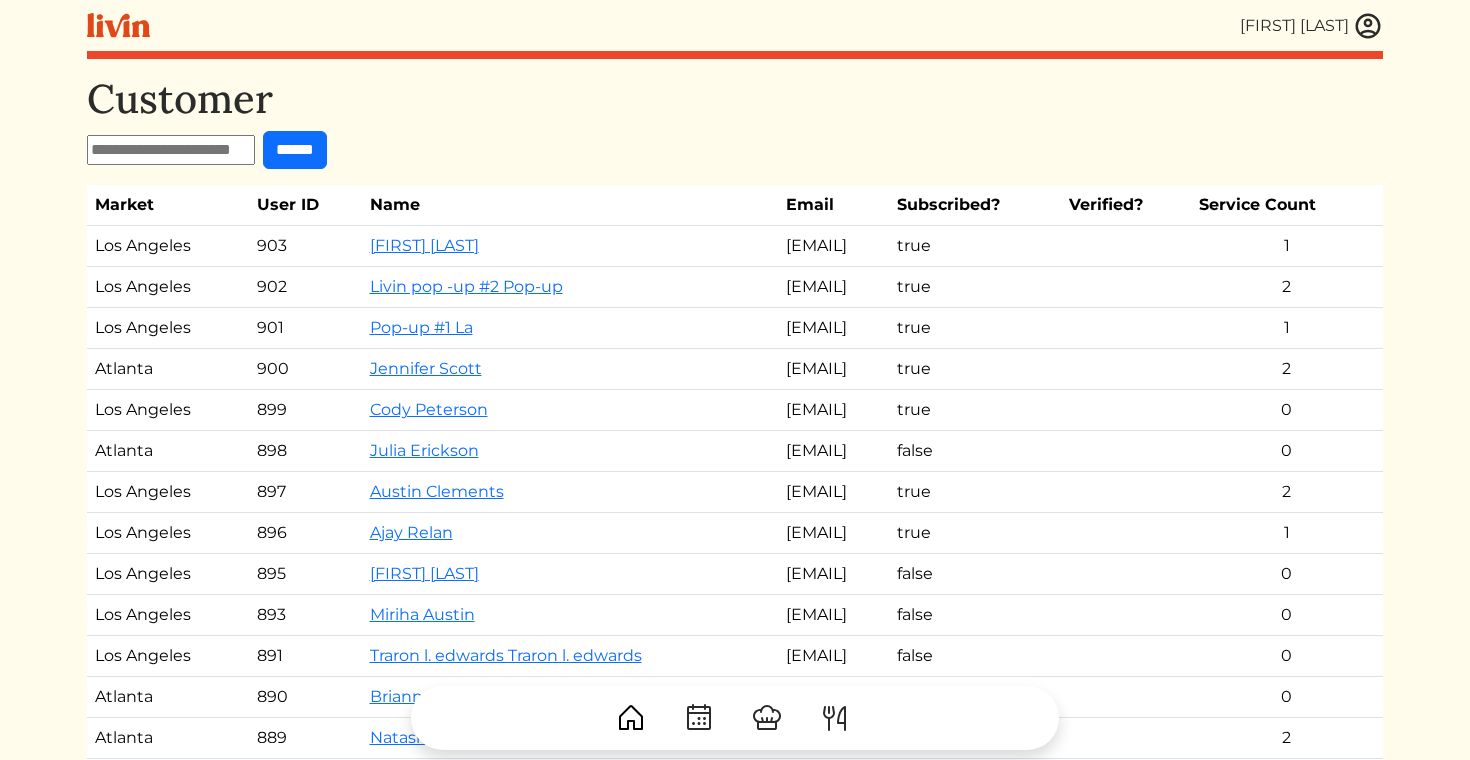 click on "Livin pop -up #2 Pop-up" at bounding box center (570, 287) 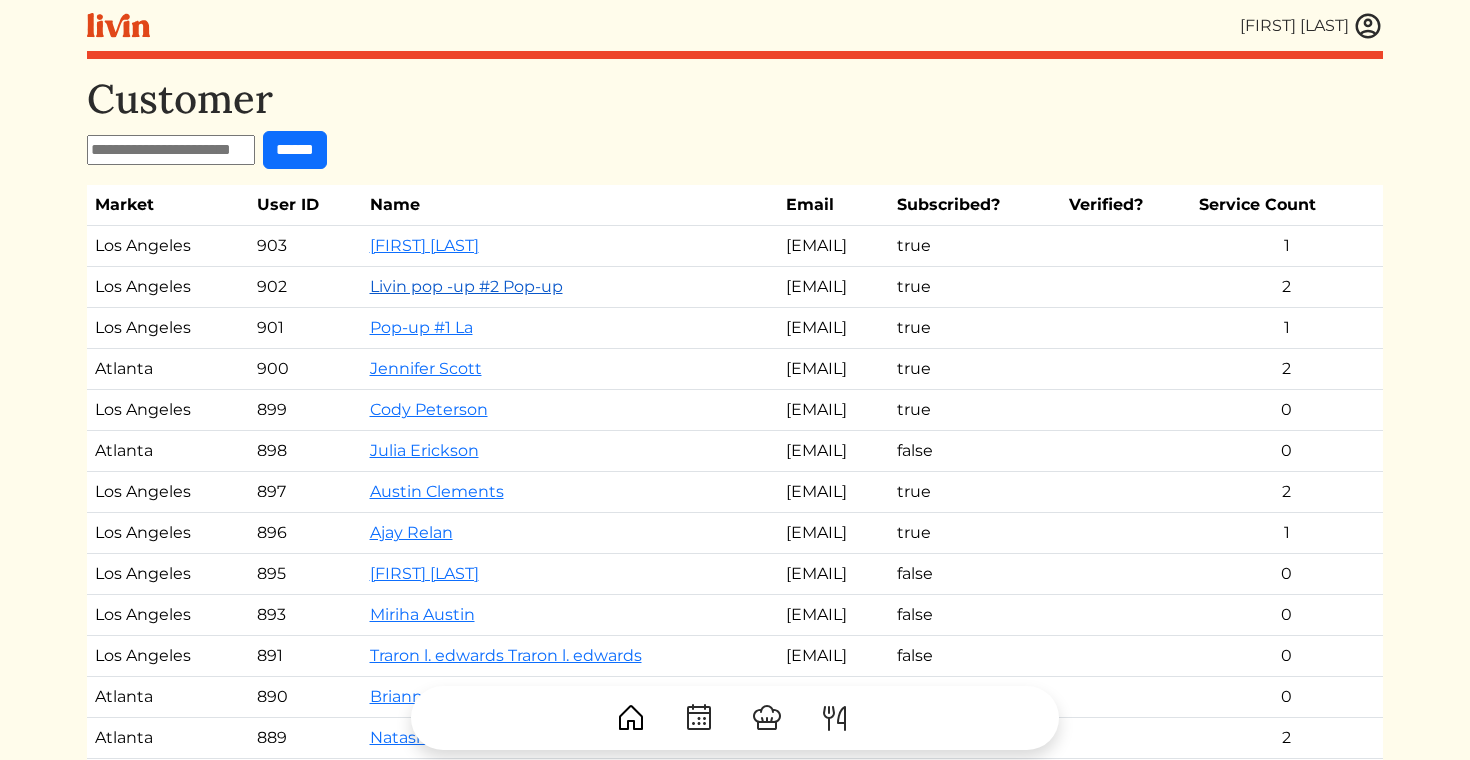 click on "Livin pop -up #2 Pop-up" at bounding box center (466, 286) 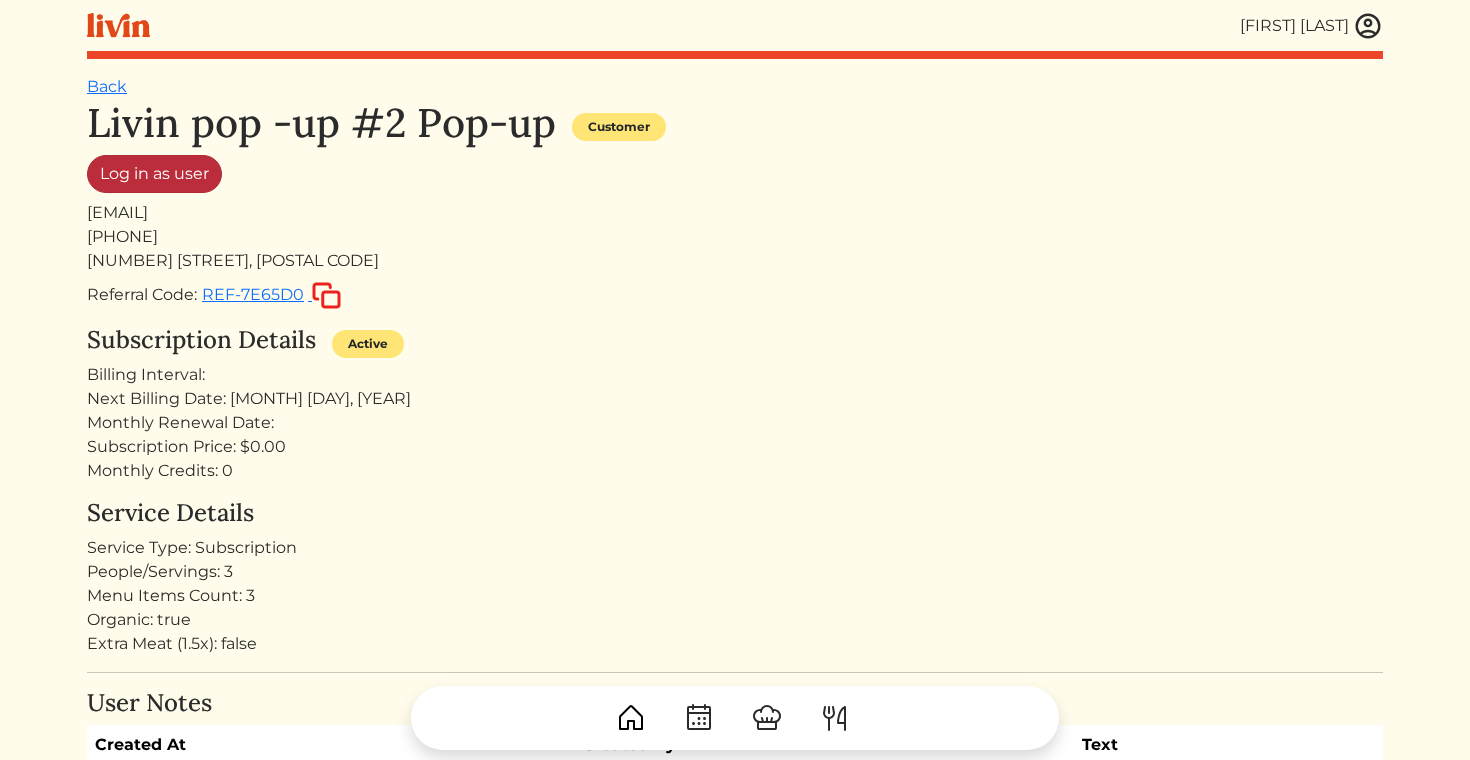 click on "Log in as user" at bounding box center [154, 174] 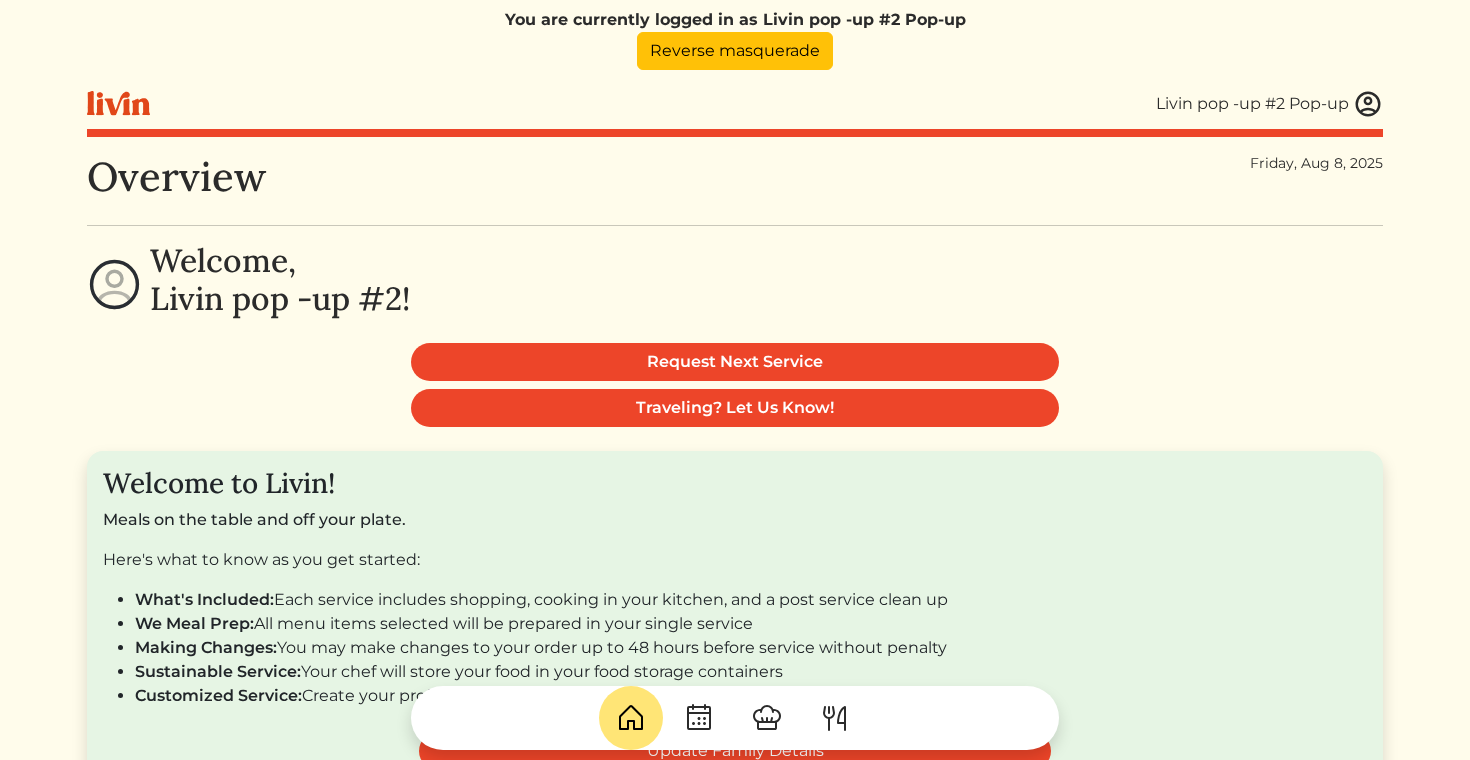 scroll, scrollTop: 0, scrollLeft: 0, axis: both 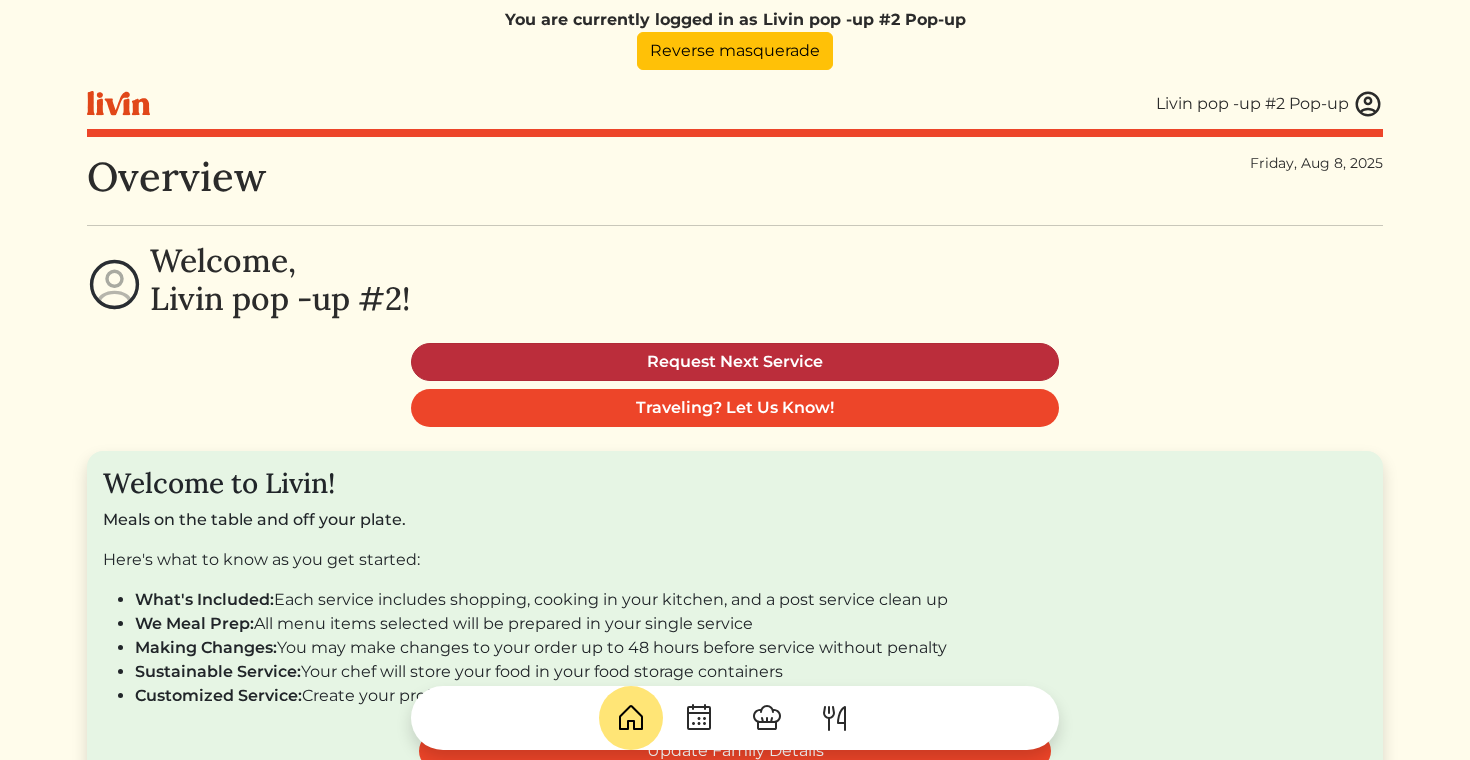 click on "Request Next Service" at bounding box center [735, 362] 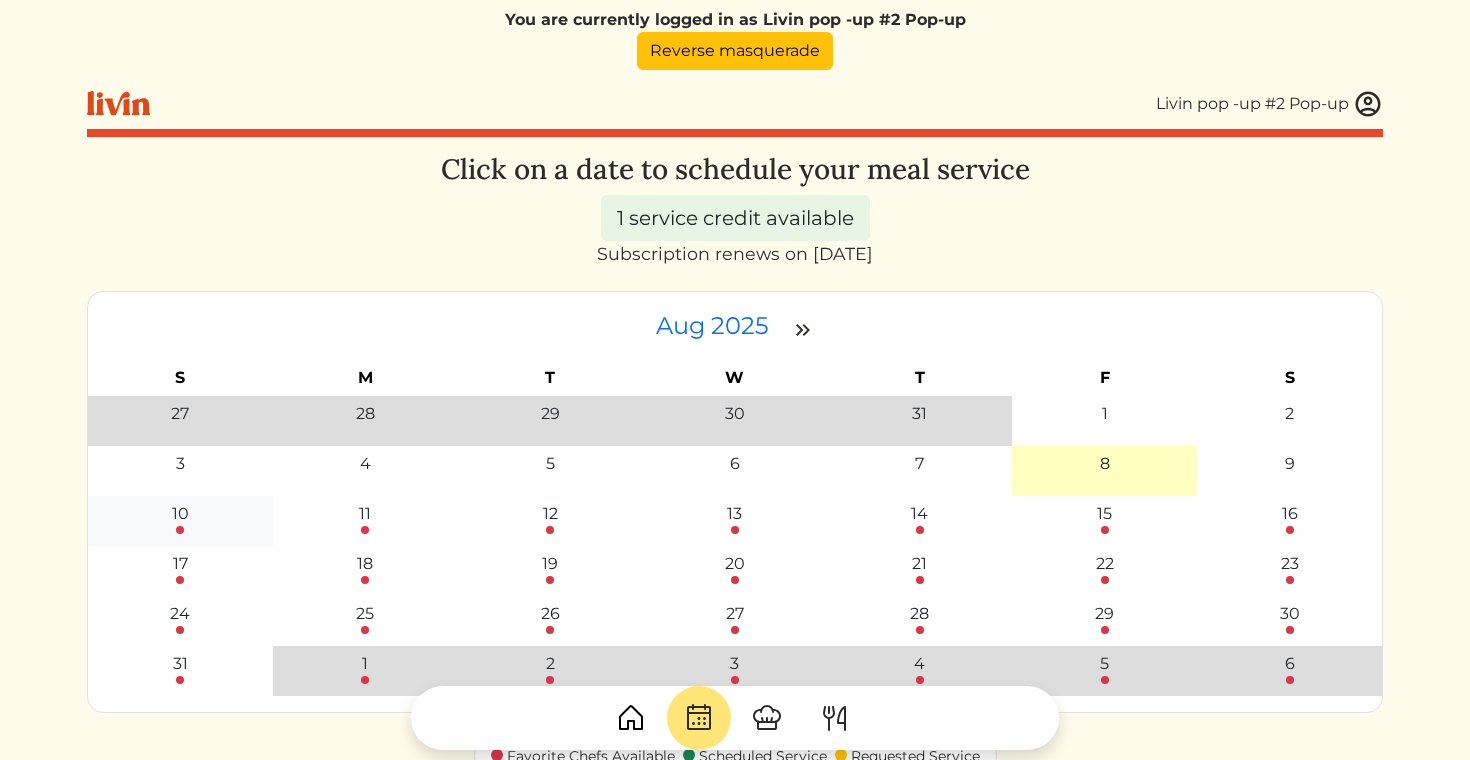 click on "10" at bounding box center [180, 514] 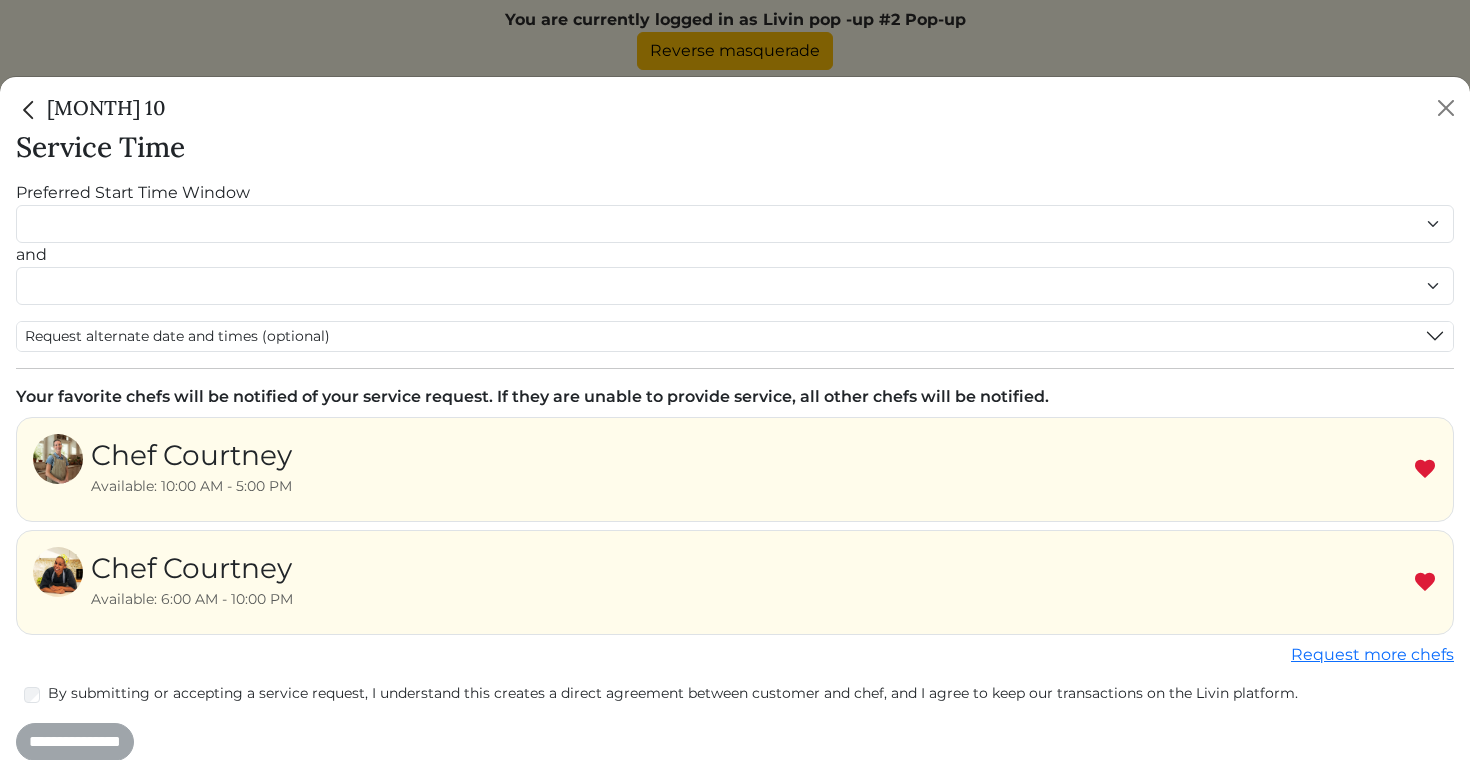 click at bounding box center [1425, 582] 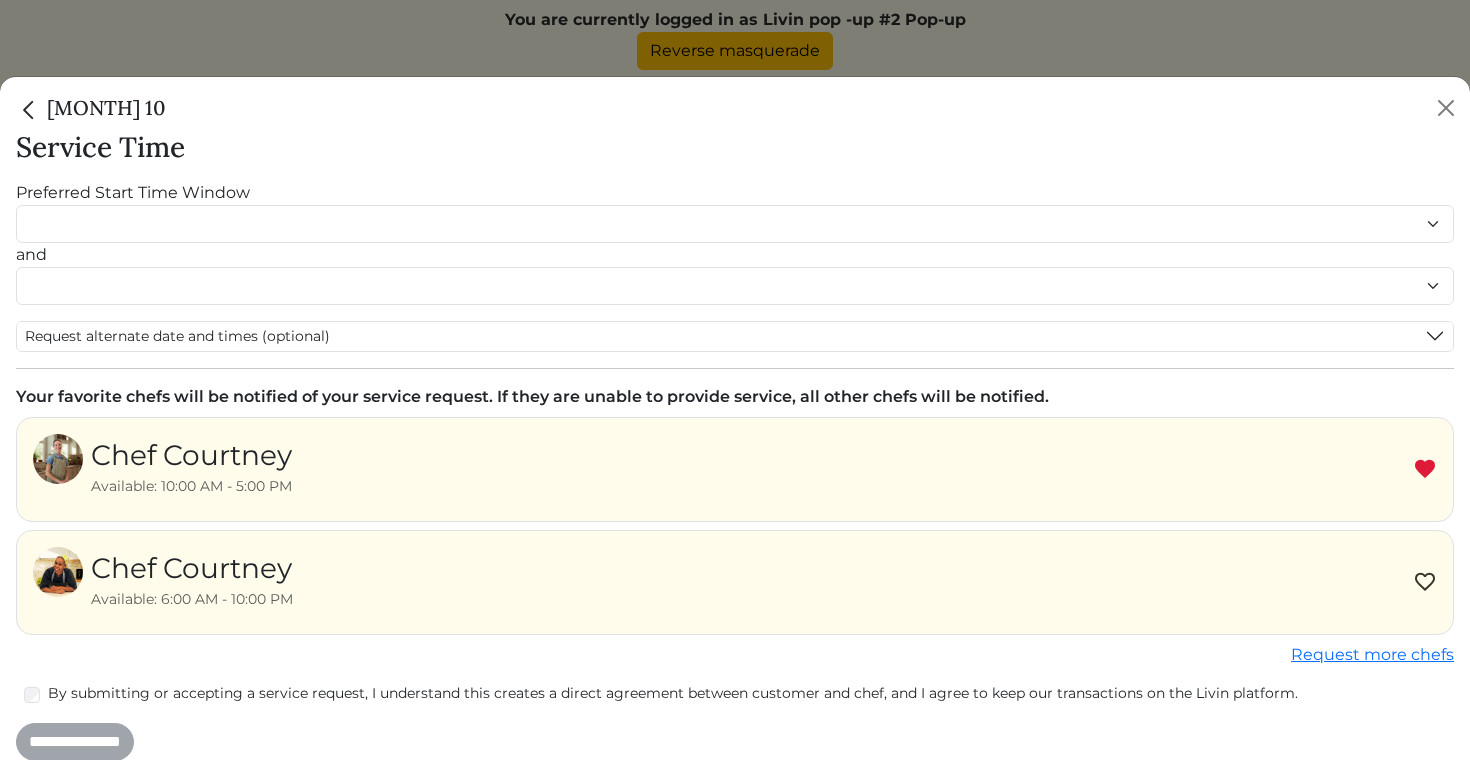click at bounding box center (1425, 469) 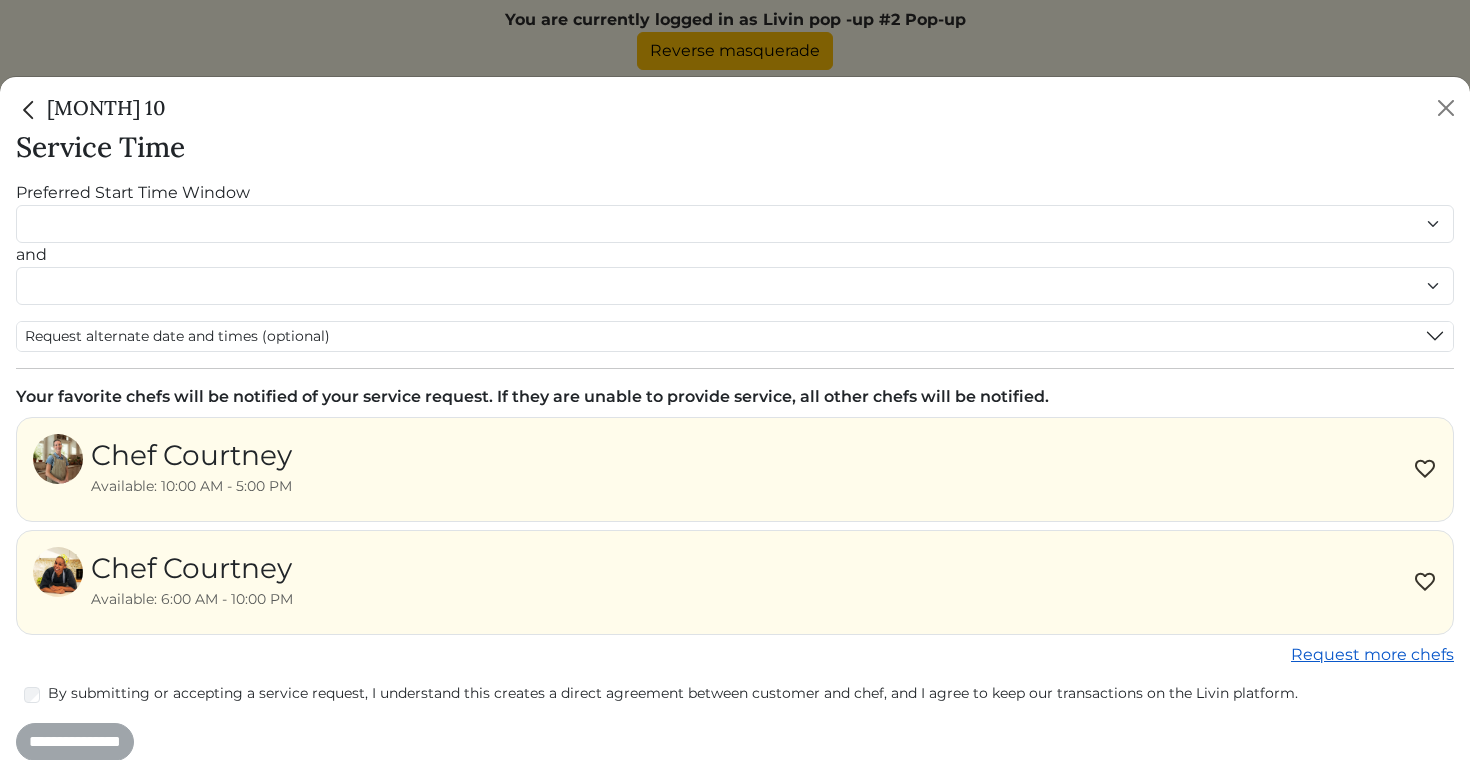 click on "Request more chefs" at bounding box center [1372, 654] 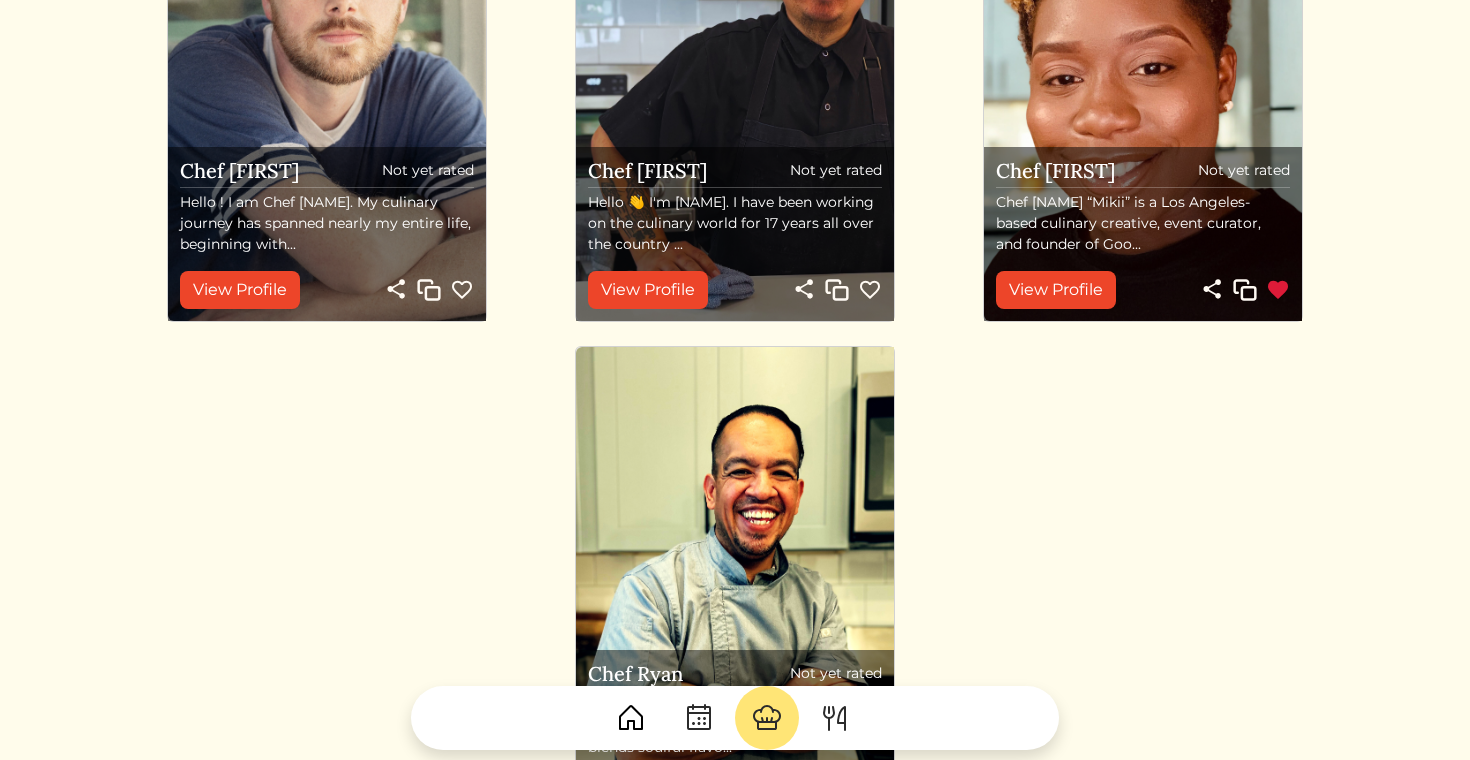 scroll, scrollTop: 879, scrollLeft: 0, axis: vertical 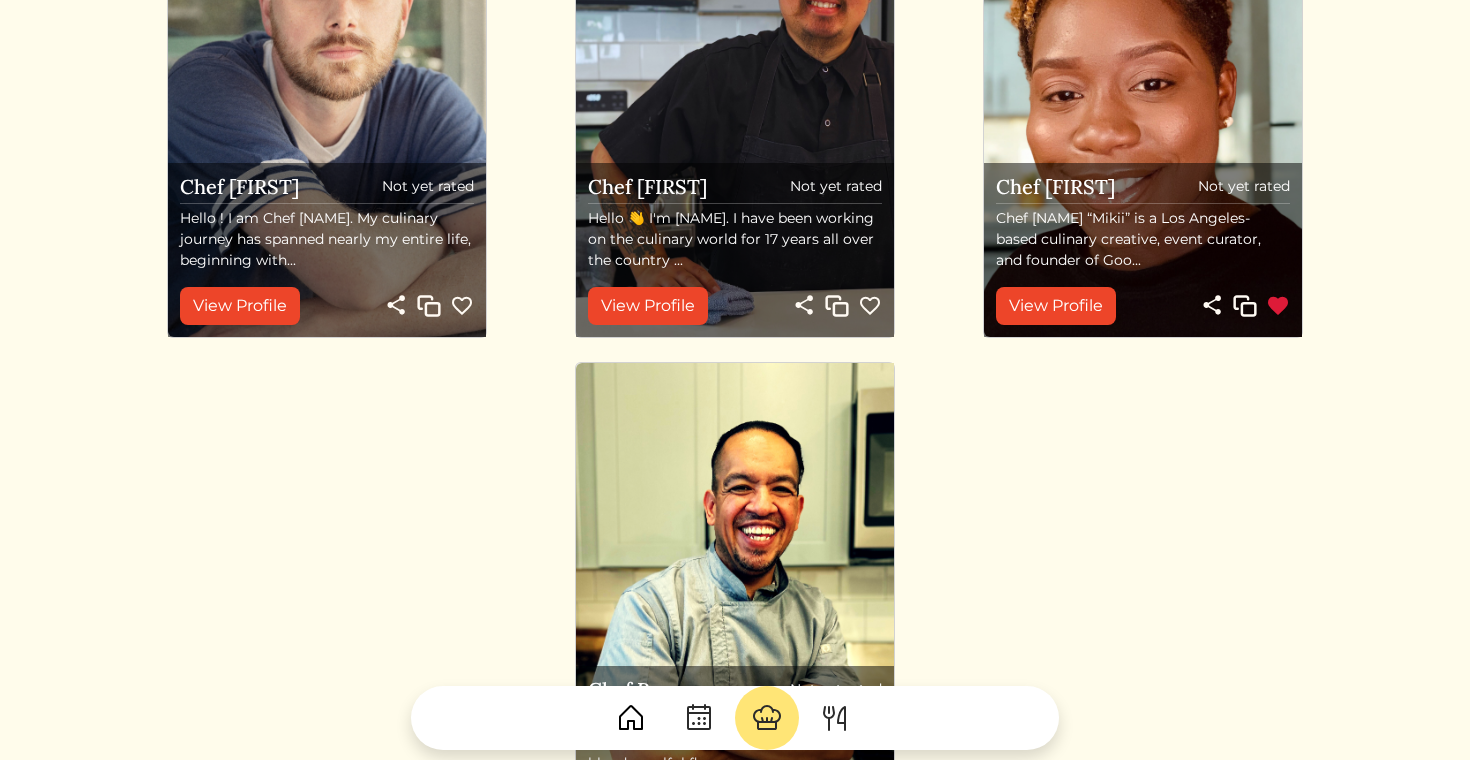 click at bounding box center (1278, 306) 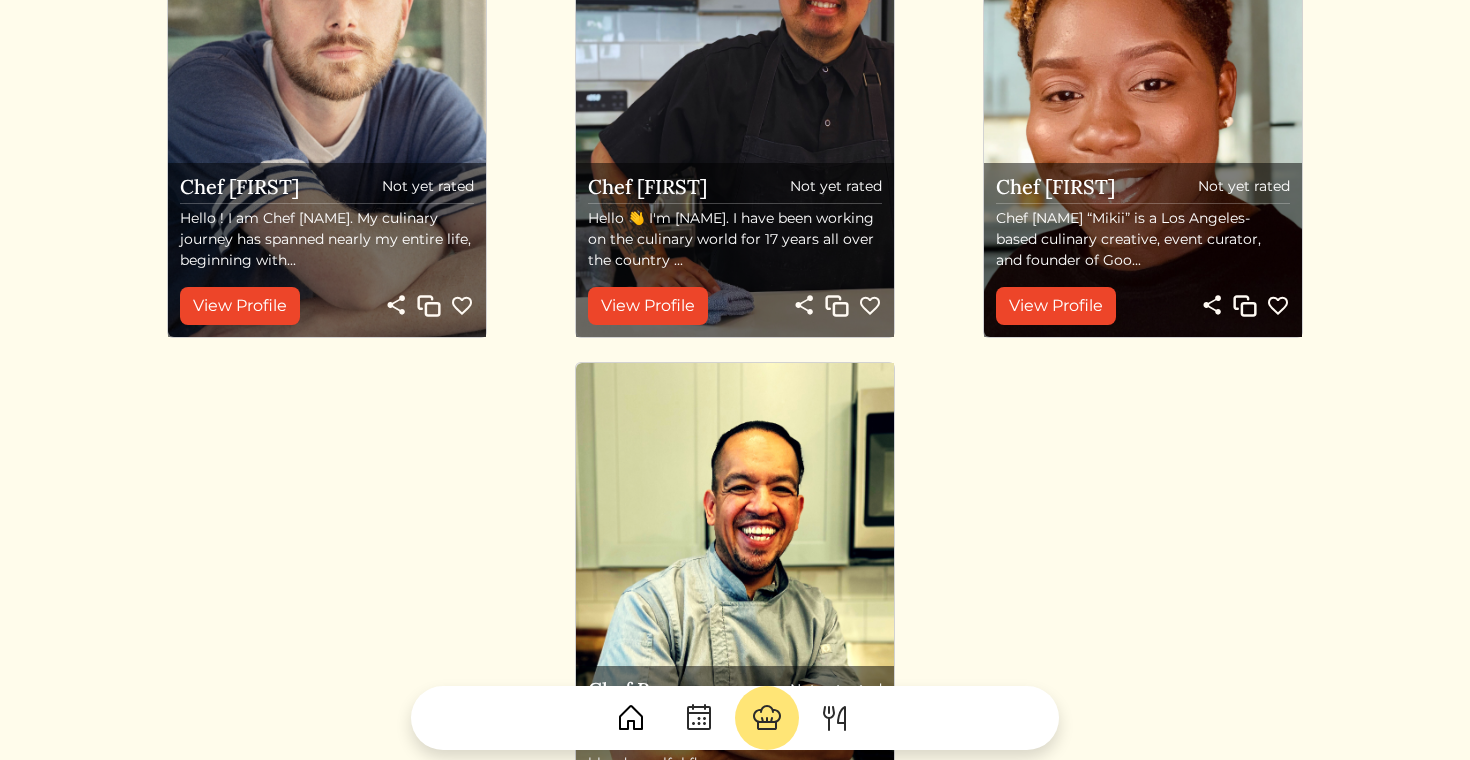 click at bounding box center [1278, 306] 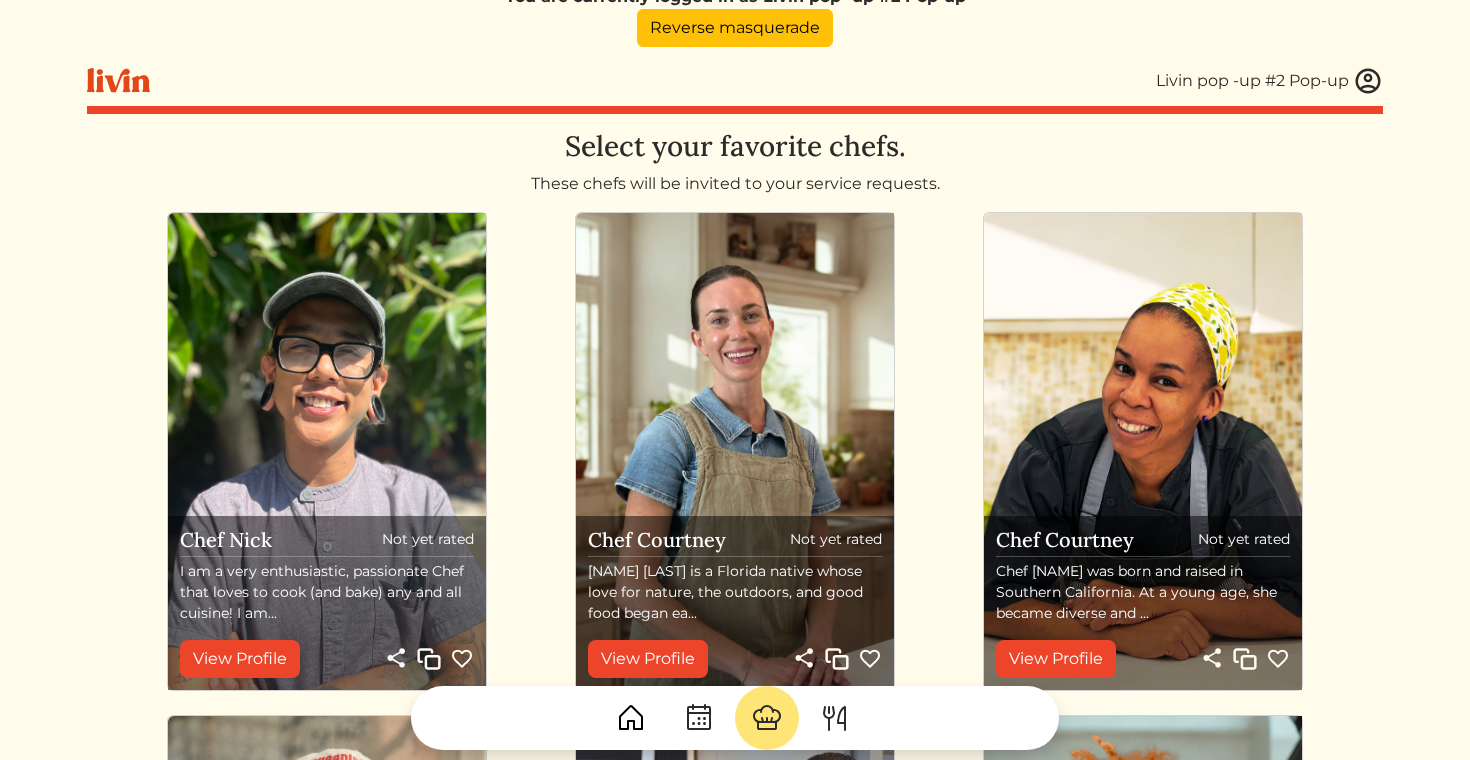 scroll, scrollTop: 0, scrollLeft: 0, axis: both 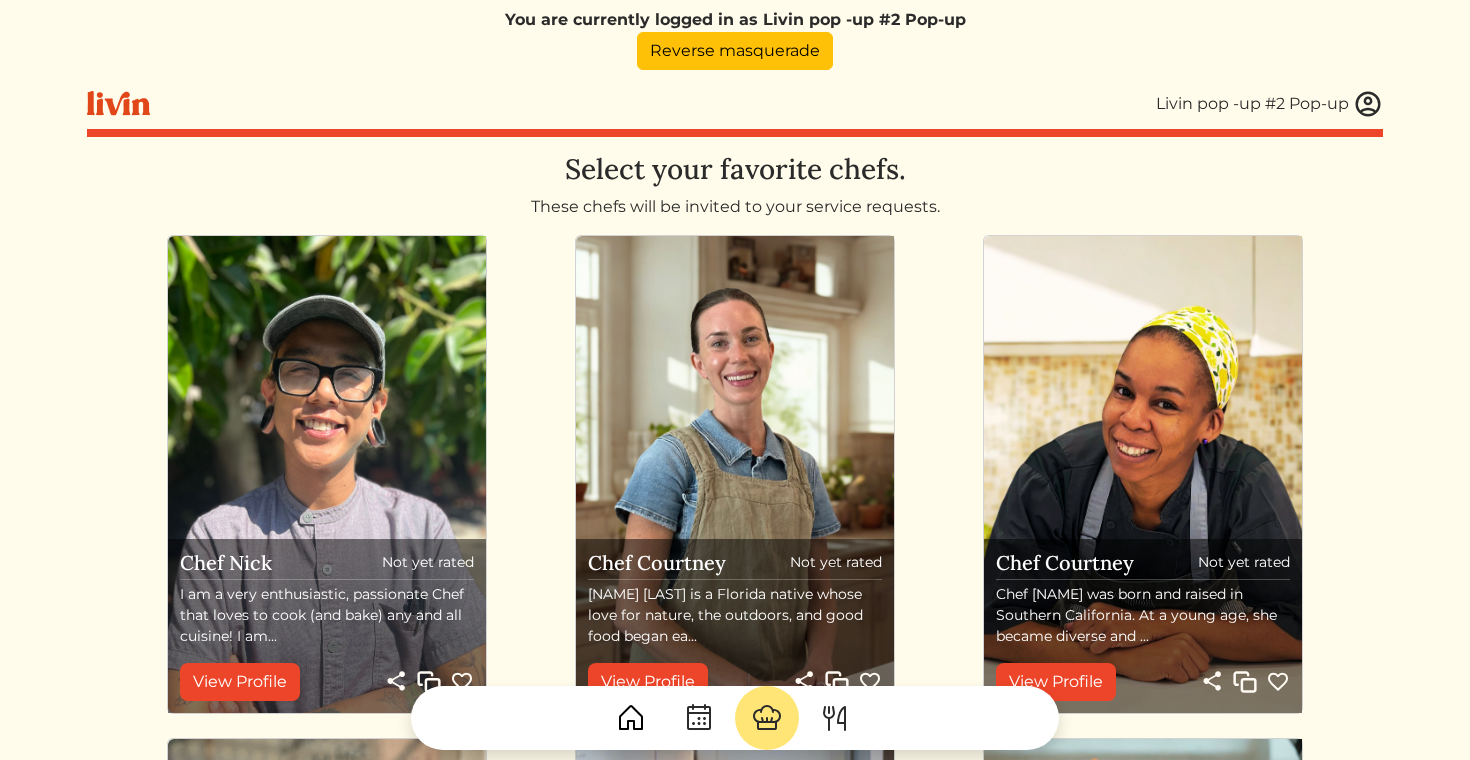 click at bounding box center (118, 103) 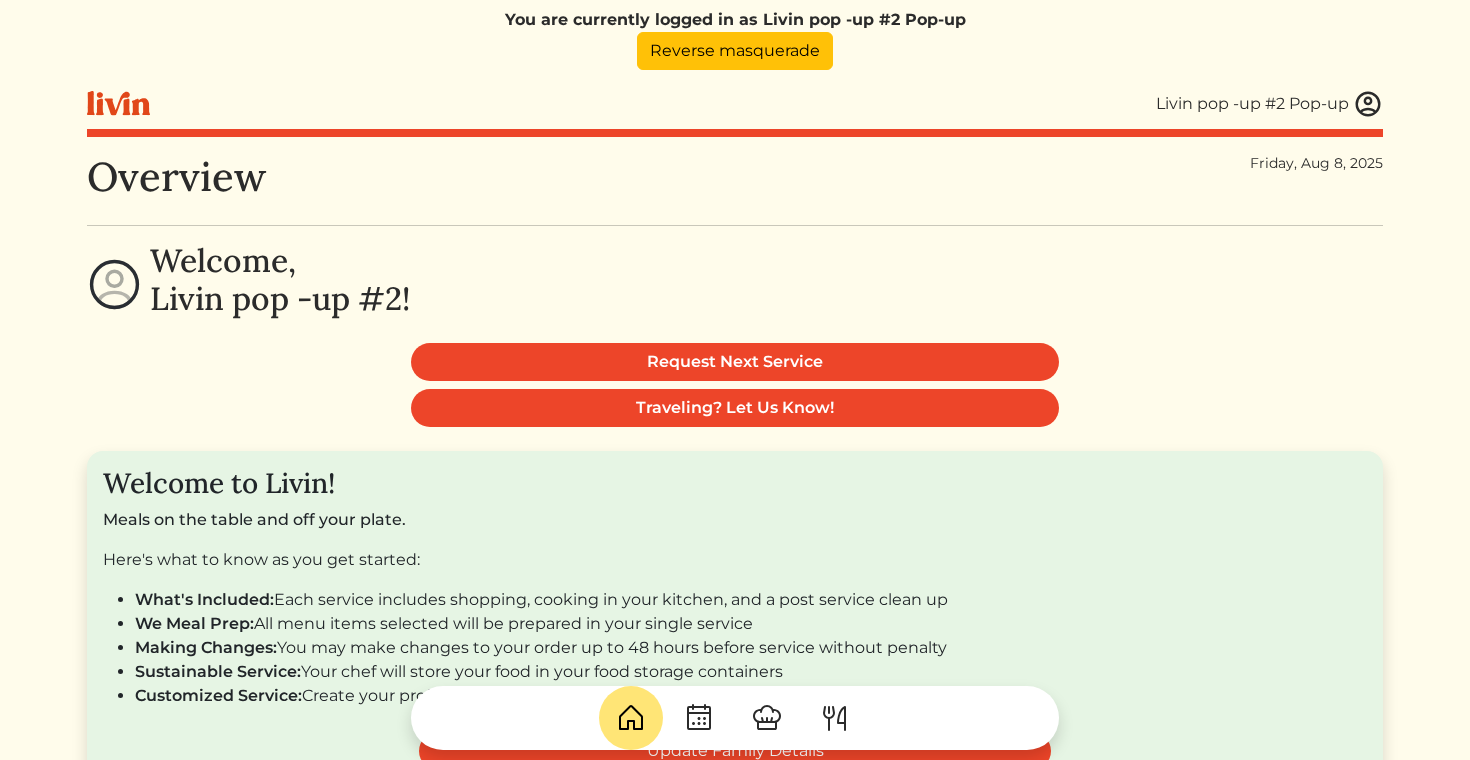click at bounding box center (1368, 104) 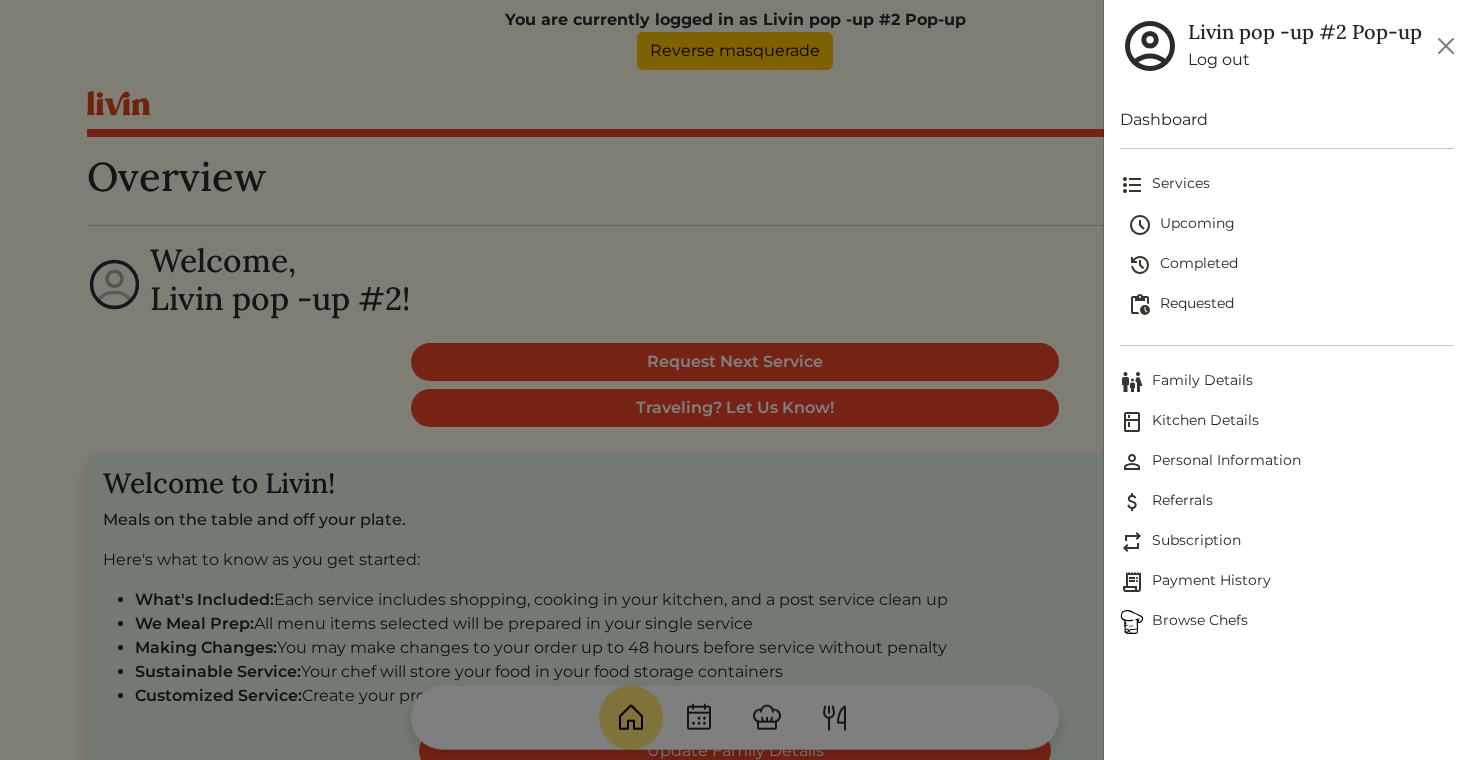 click at bounding box center [735, 380] 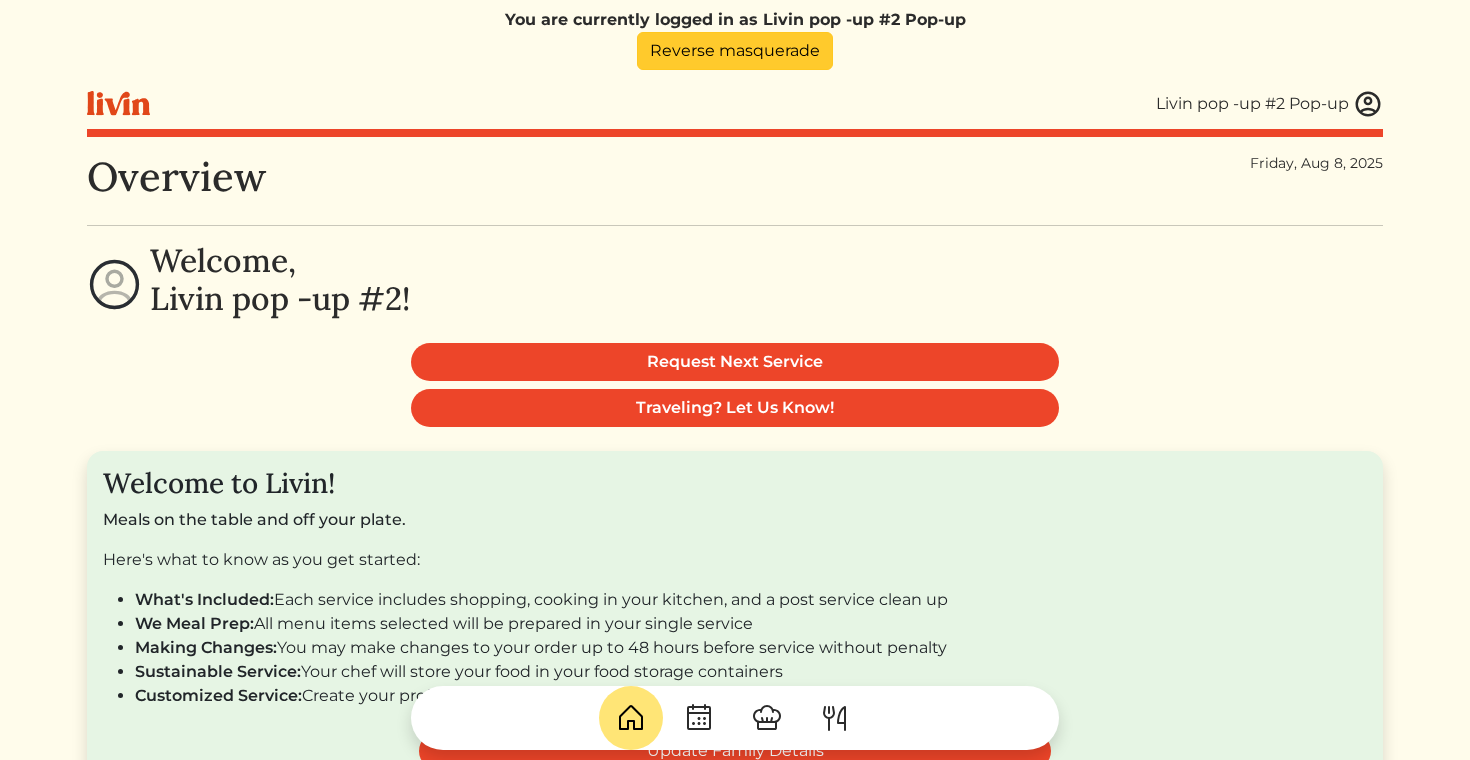 click on "Reverse masquerade" at bounding box center (735, 51) 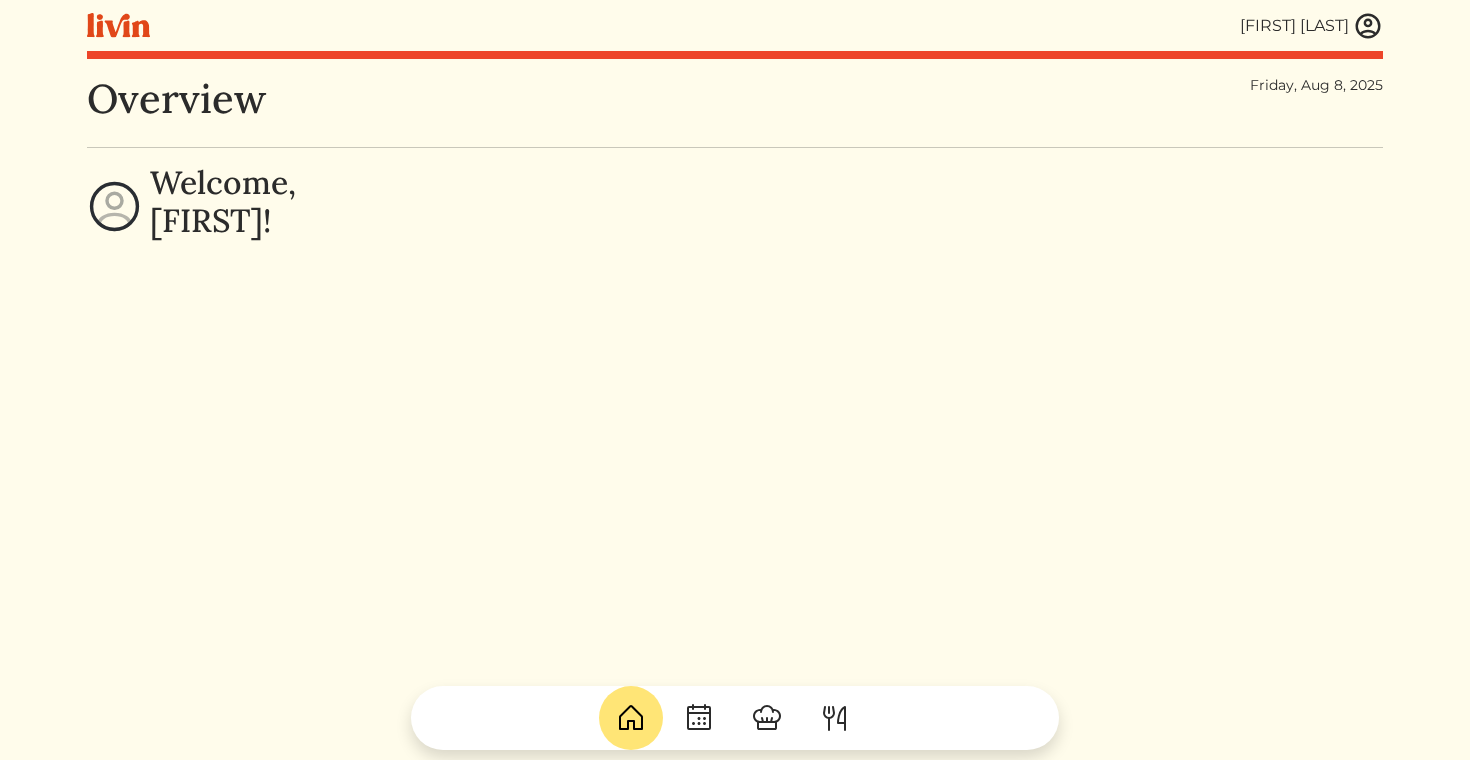 scroll, scrollTop: 0, scrollLeft: 0, axis: both 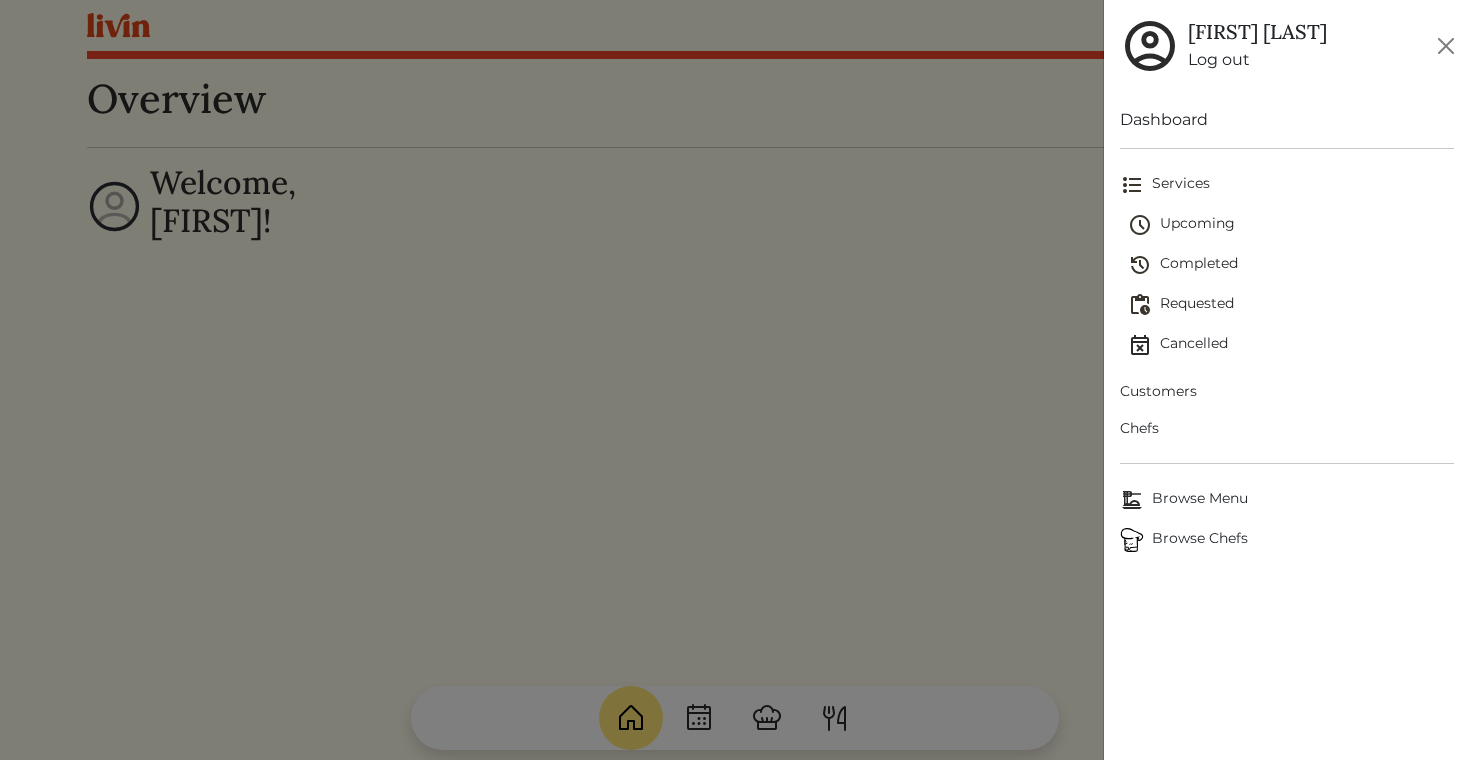 click on "Upcoming" at bounding box center (1291, 225) 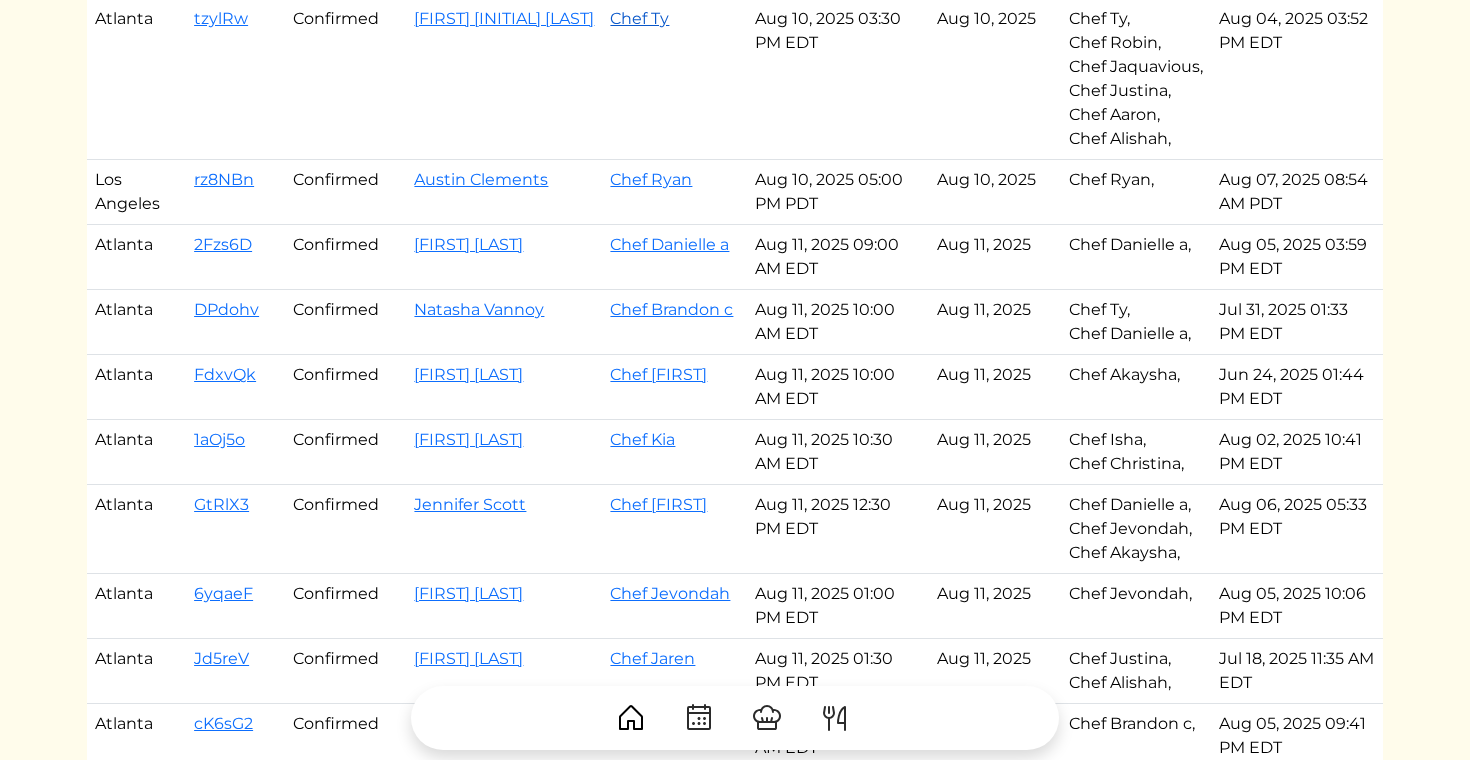 scroll, scrollTop: 1004, scrollLeft: 0, axis: vertical 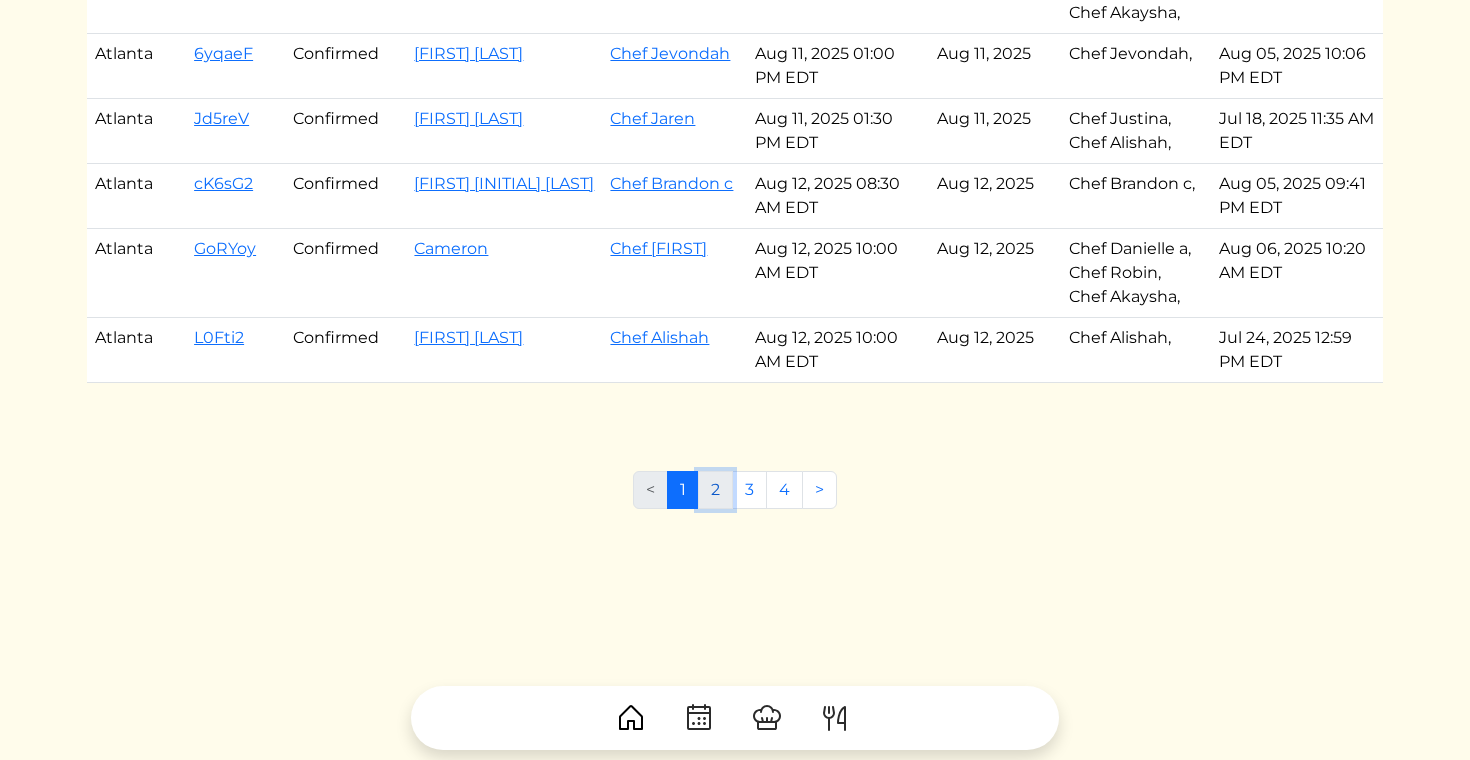 click on "2" at bounding box center [715, 490] 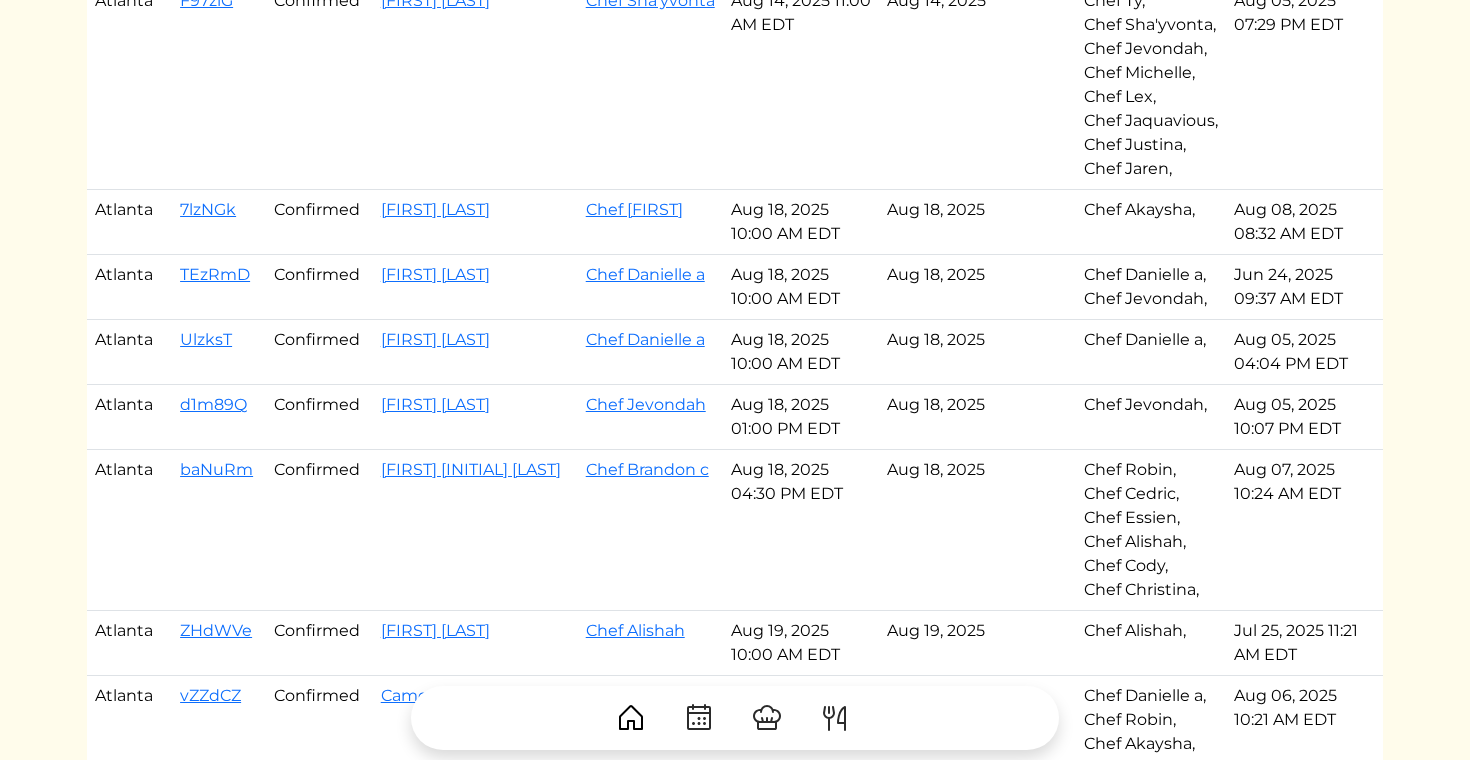 scroll, scrollTop: 525, scrollLeft: 0, axis: vertical 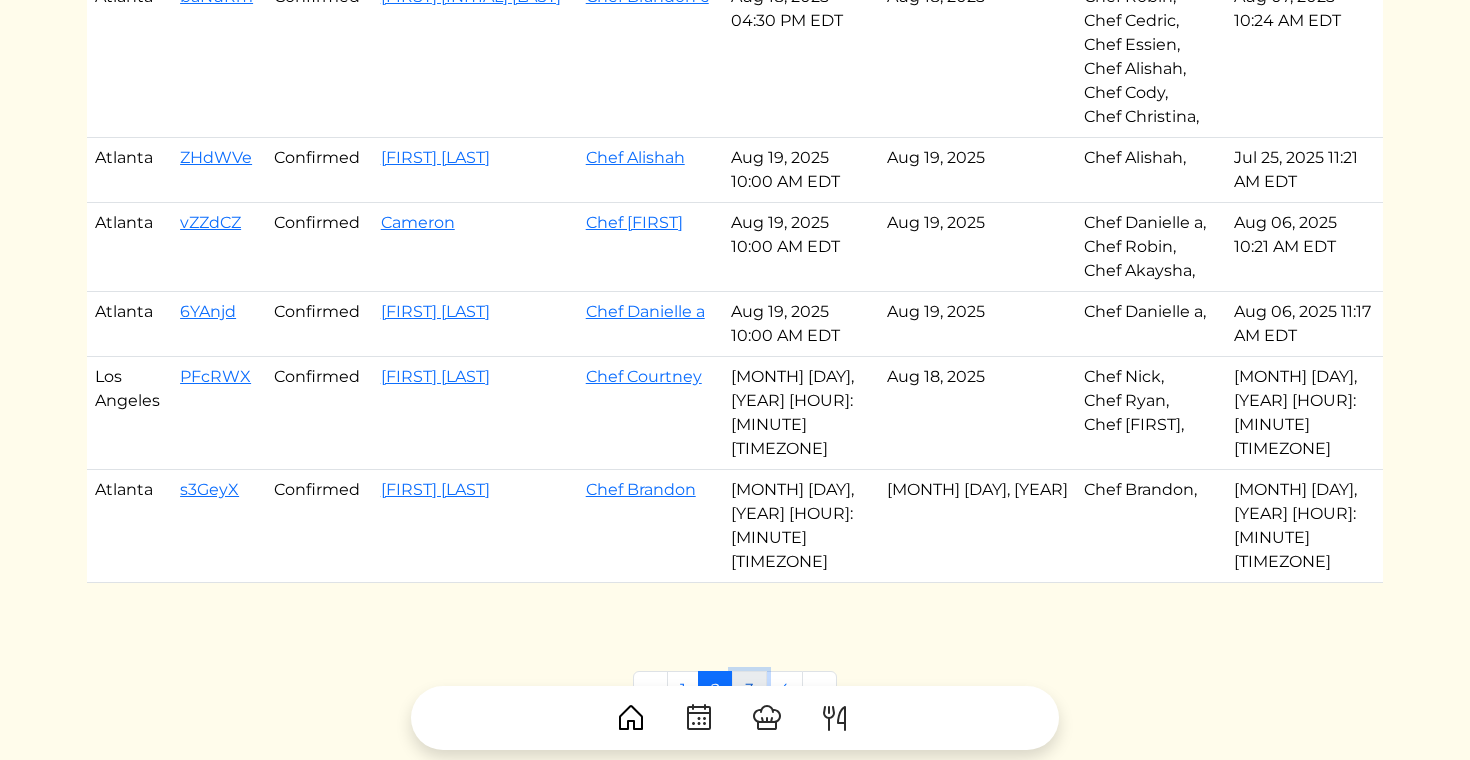 click on "3" at bounding box center [749, 690] 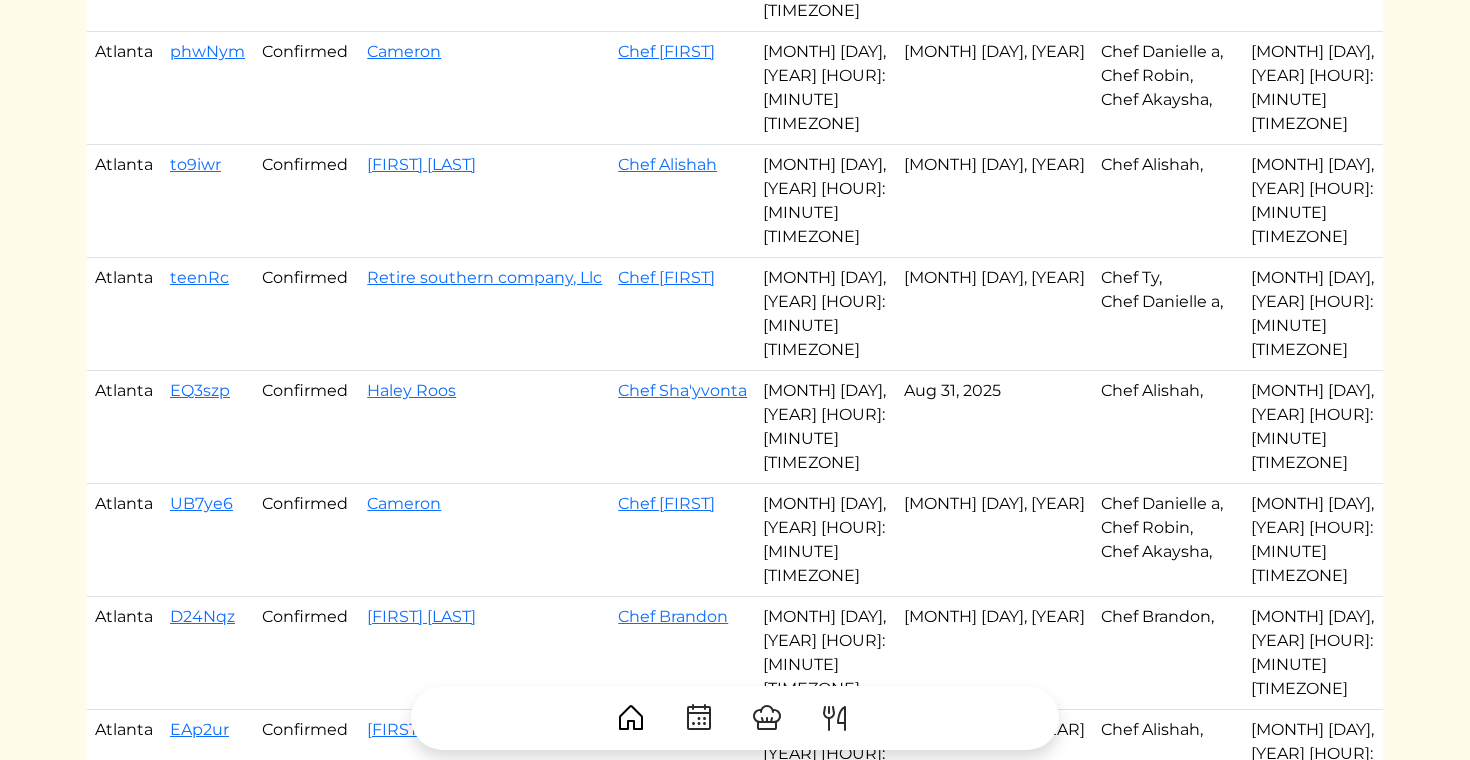 scroll, scrollTop: 576, scrollLeft: 0, axis: vertical 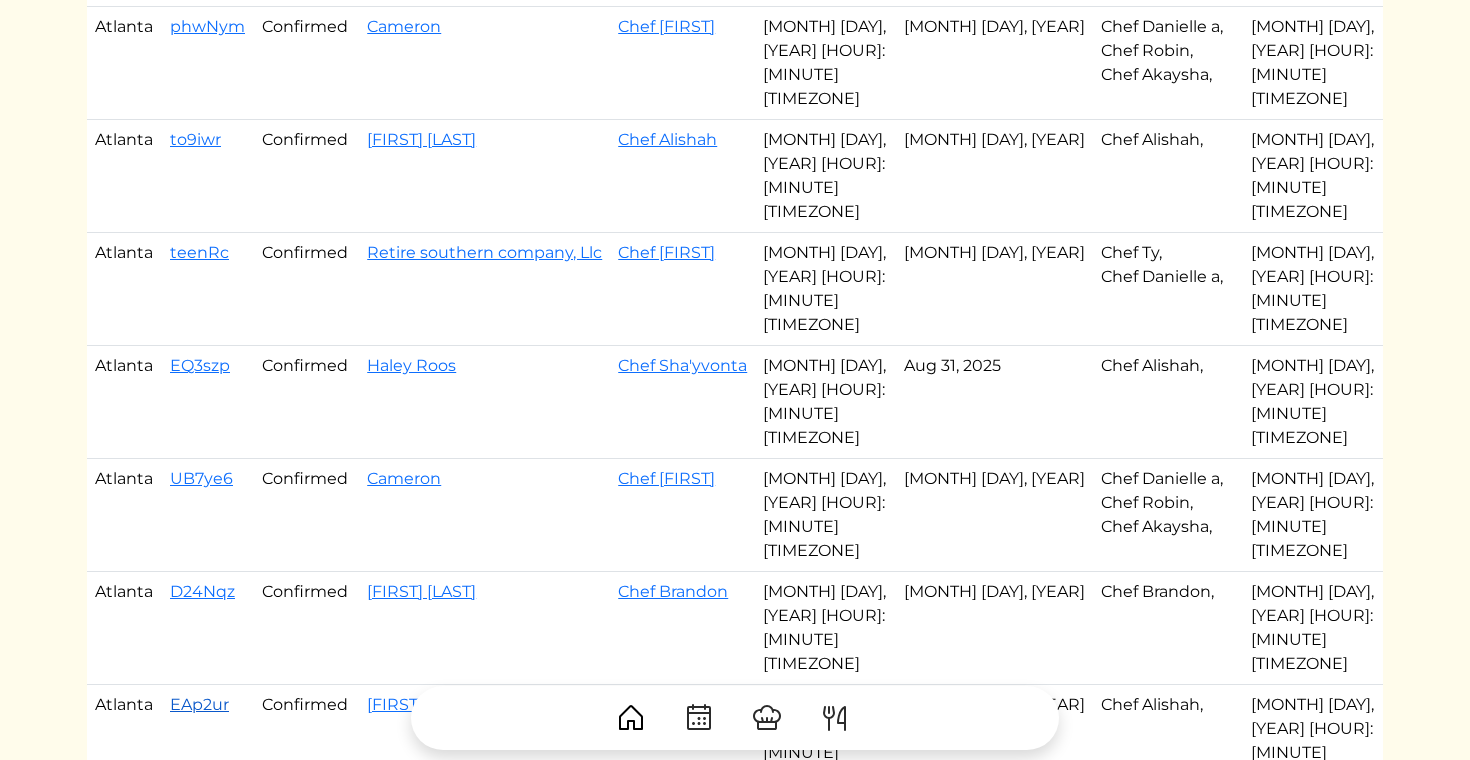 click on "EAp2ur" at bounding box center (199, 704) 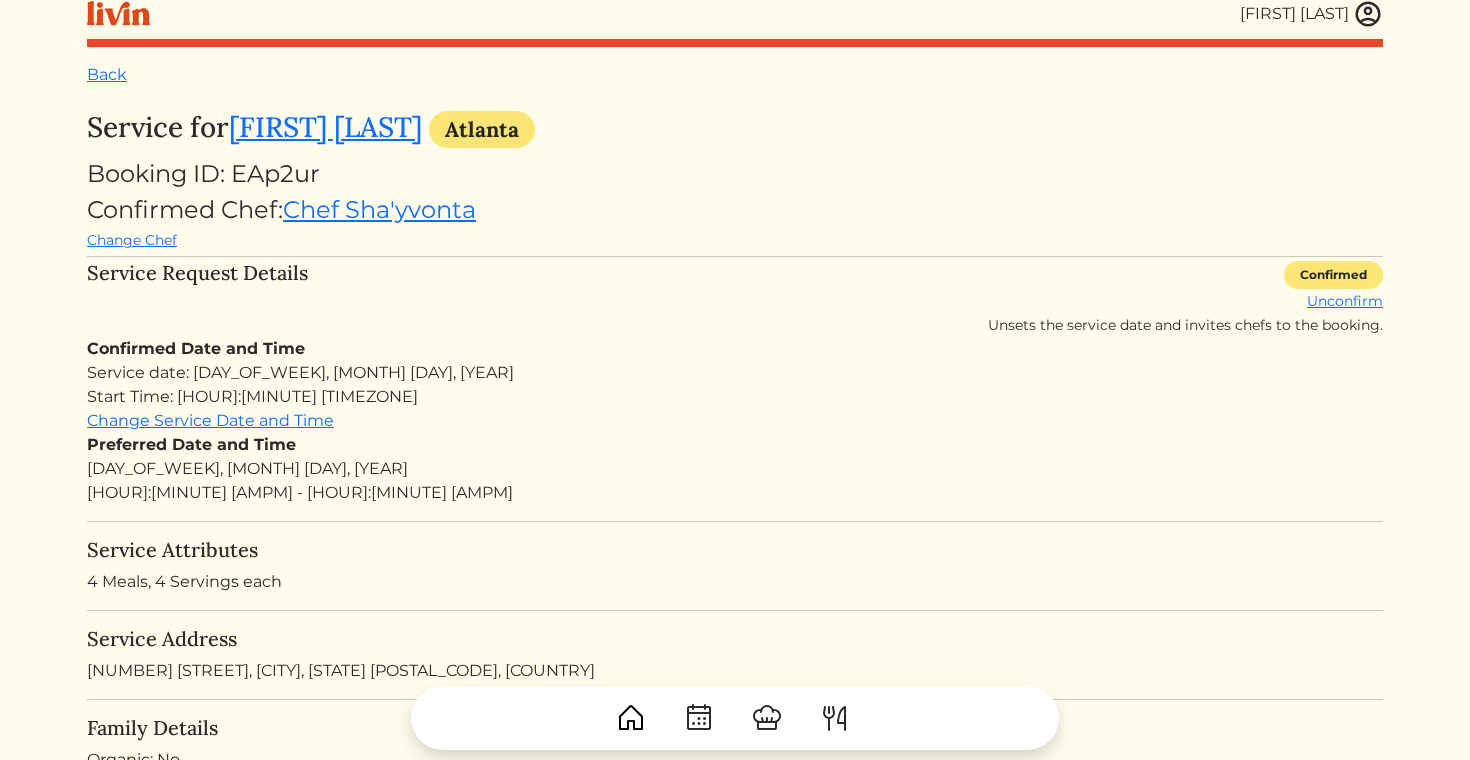 scroll, scrollTop: 0, scrollLeft: 0, axis: both 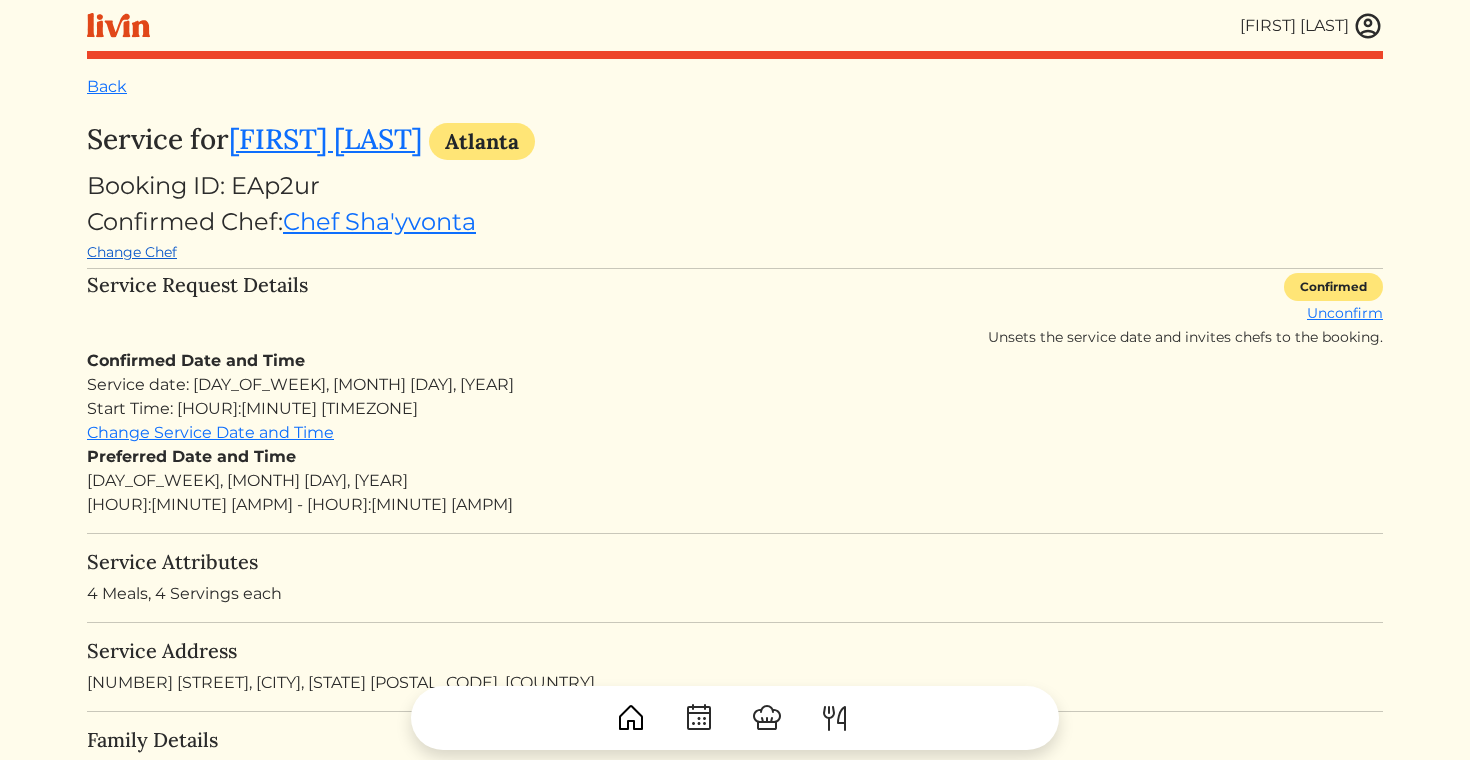 click on "Change Chef" at bounding box center (132, 252) 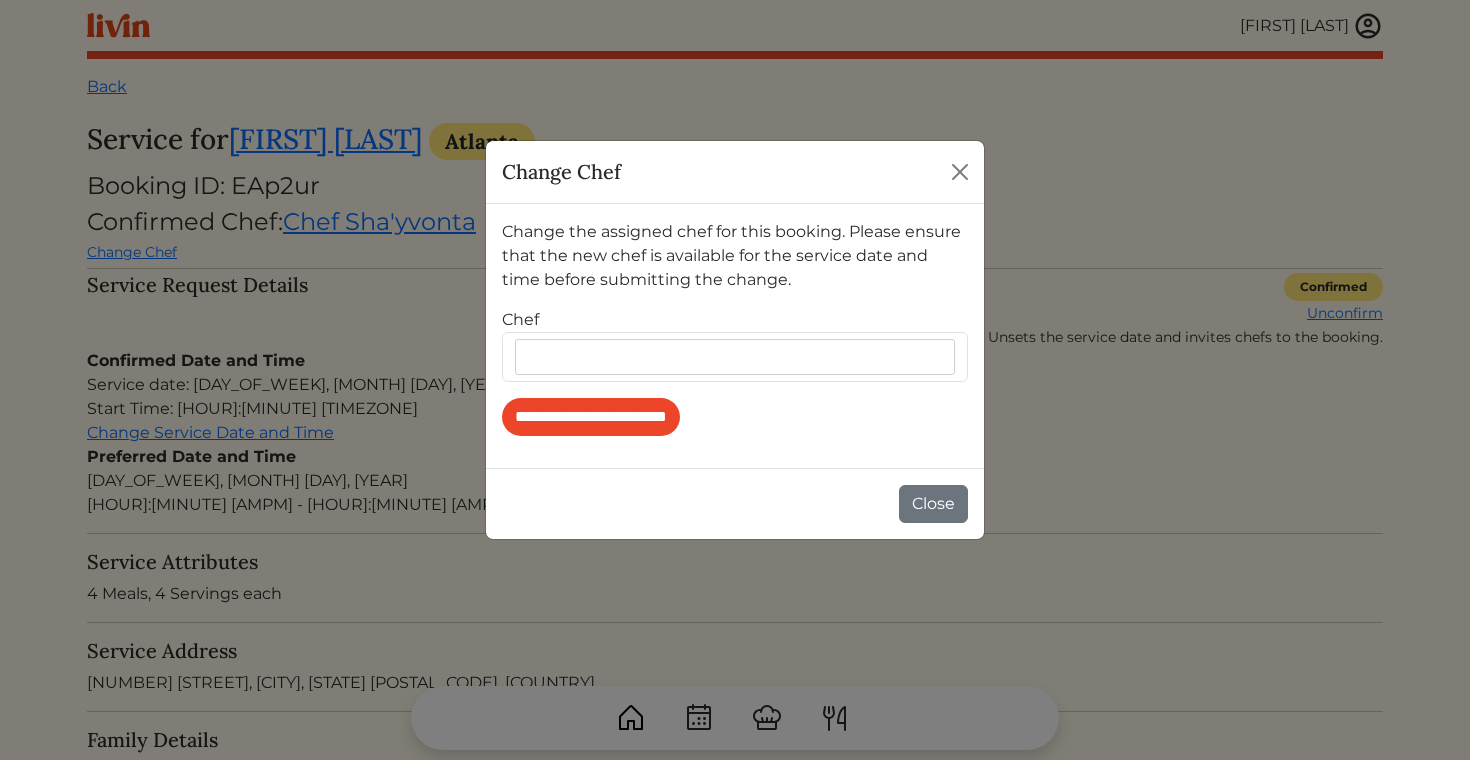 click at bounding box center [739, 357] 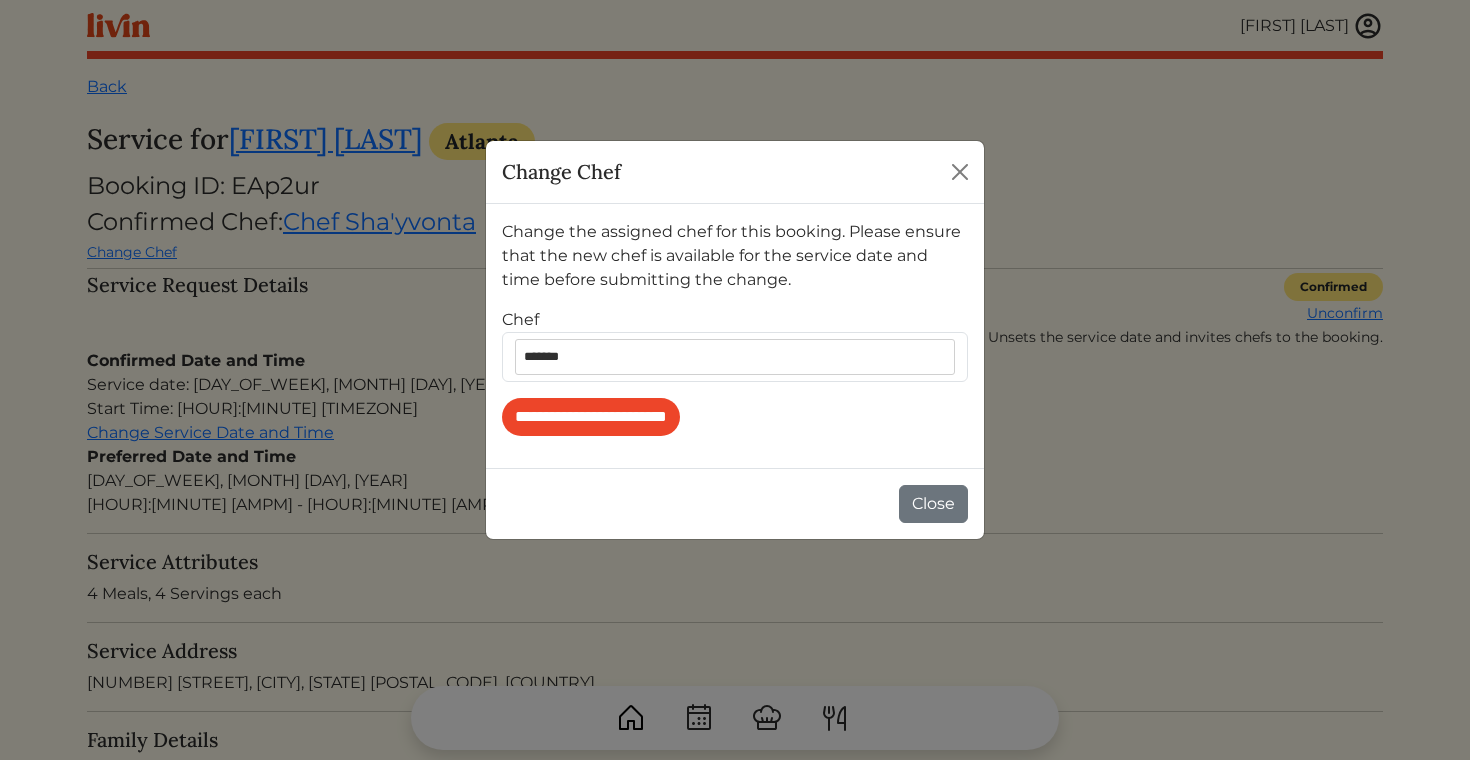 type on "********" 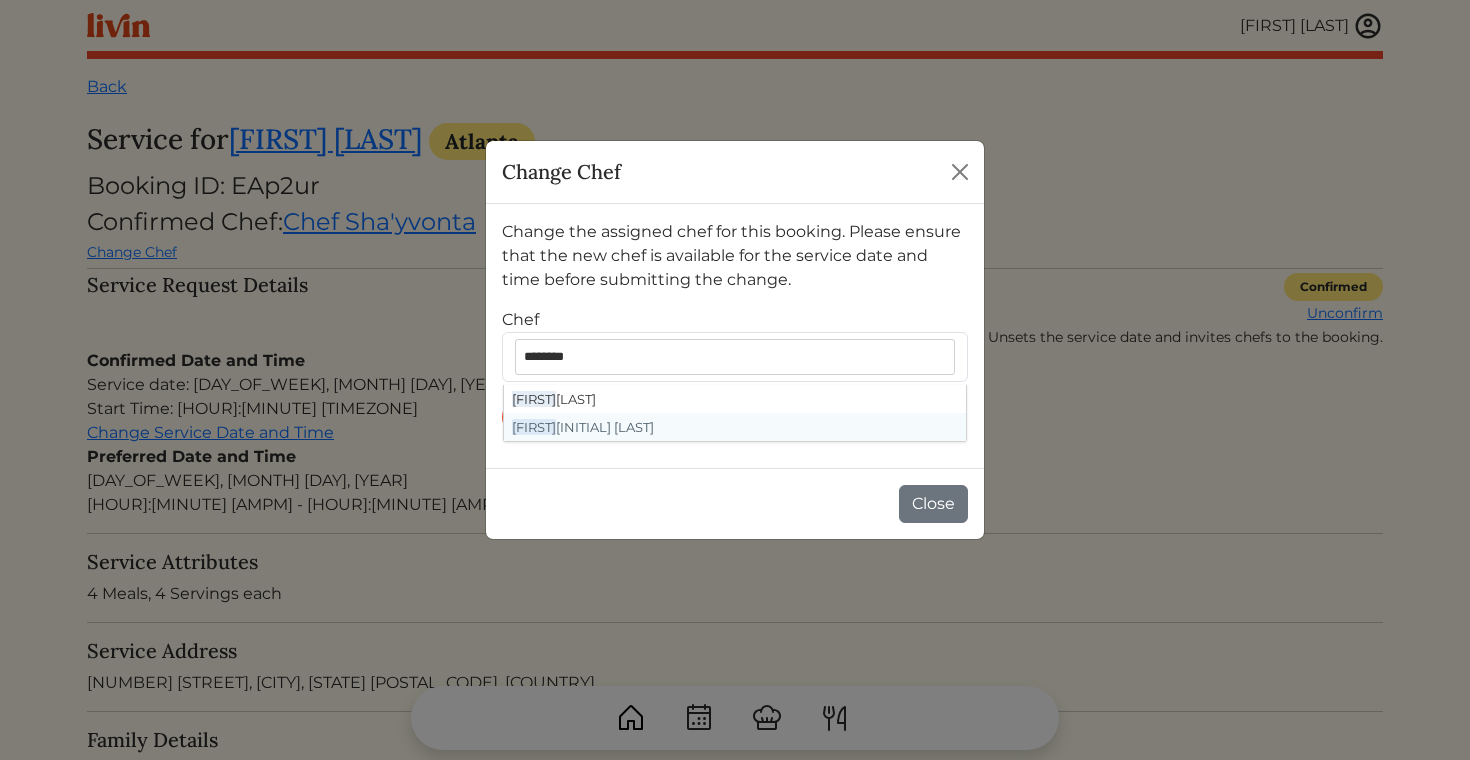 click on "Danielle  a Anderson" at bounding box center (735, 427) 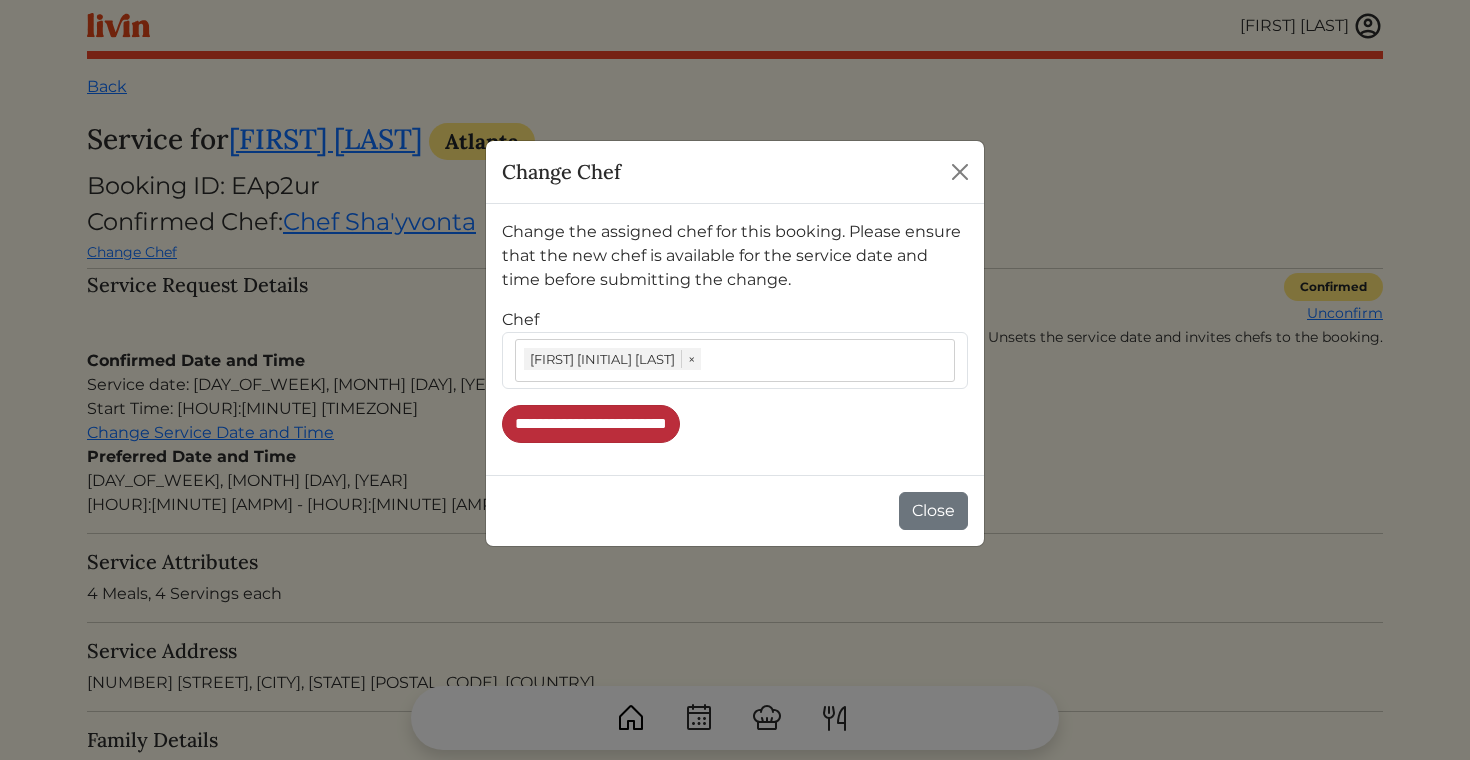 click on "**********" at bounding box center [591, 424] 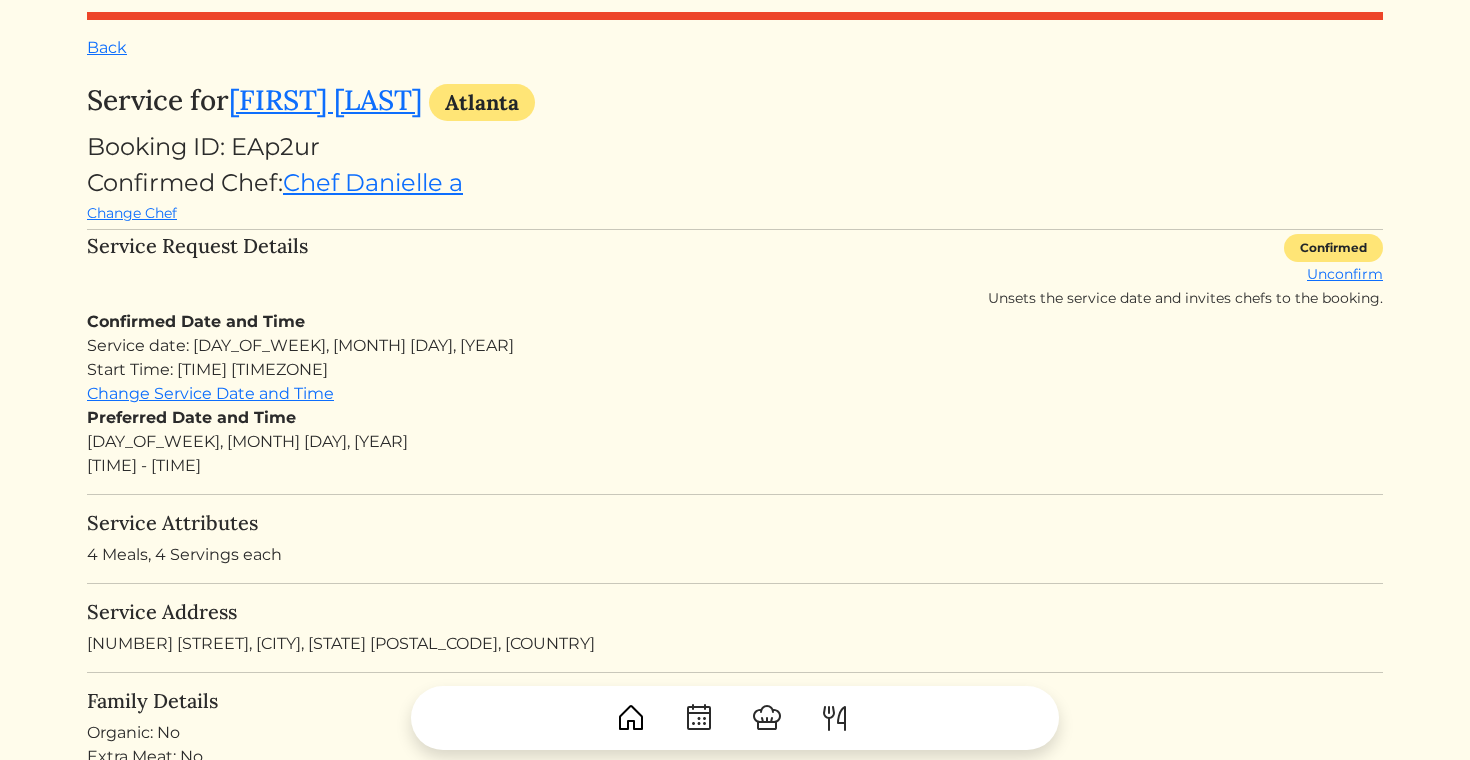 scroll, scrollTop: 0, scrollLeft: 0, axis: both 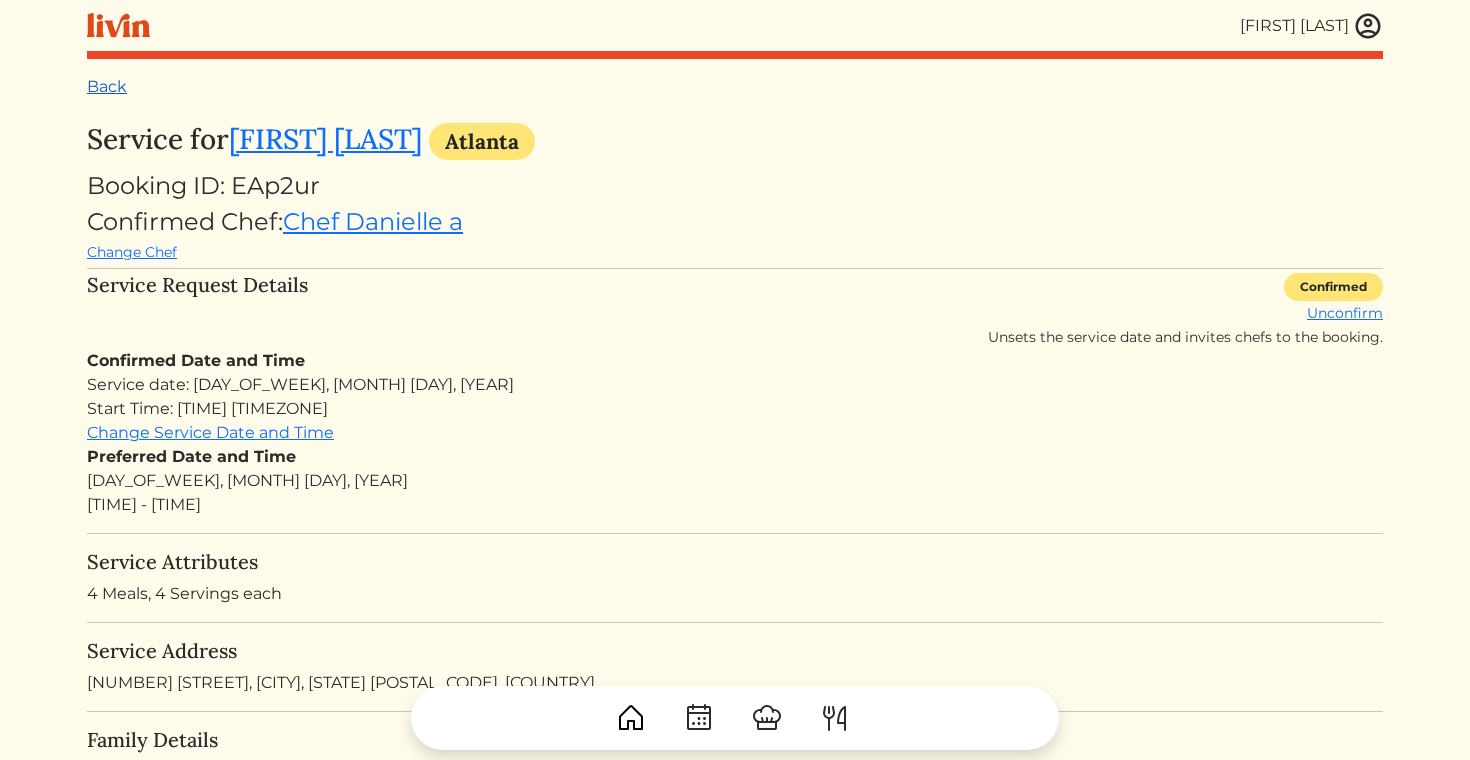 click on "Back" at bounding box center (107, 86) 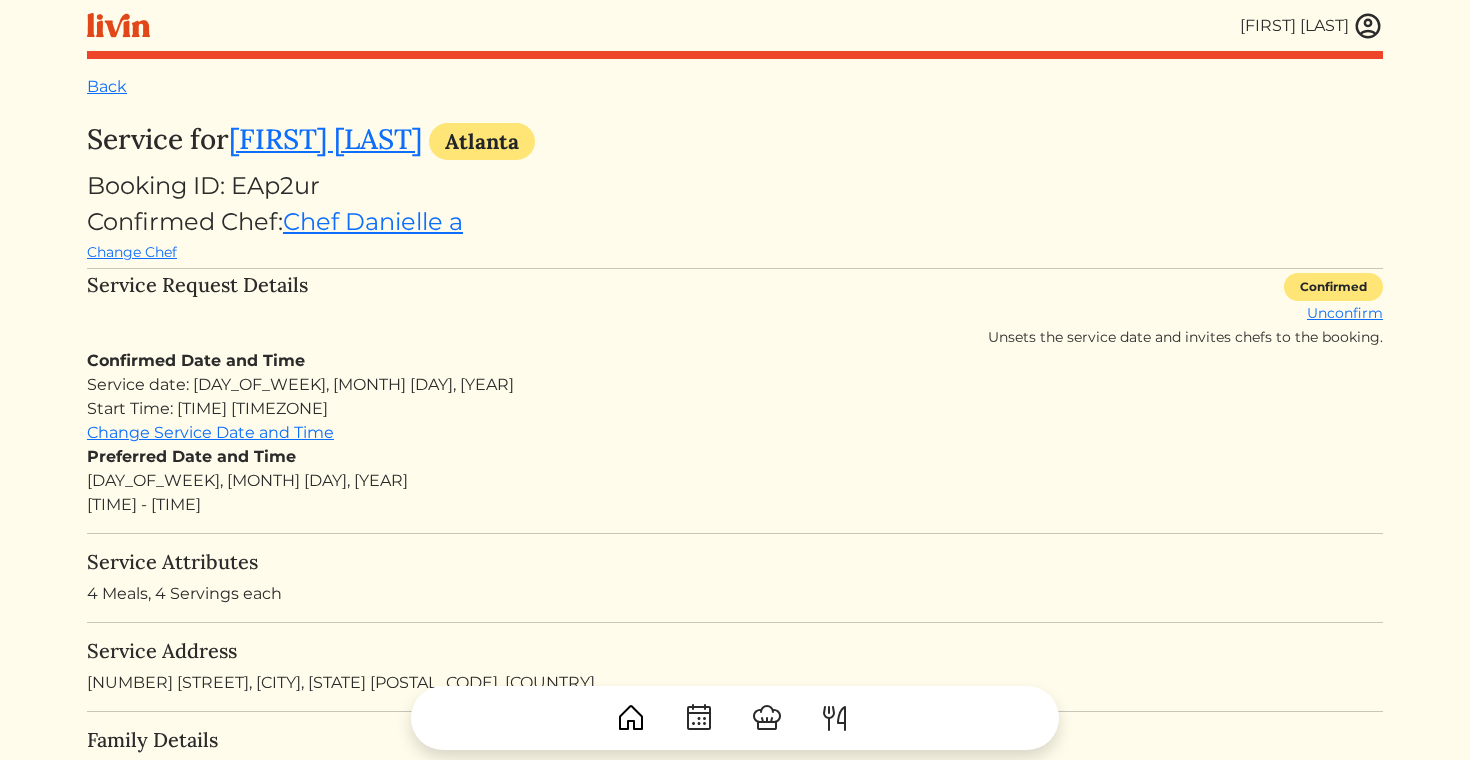 click at bounding box center [1368, 26] 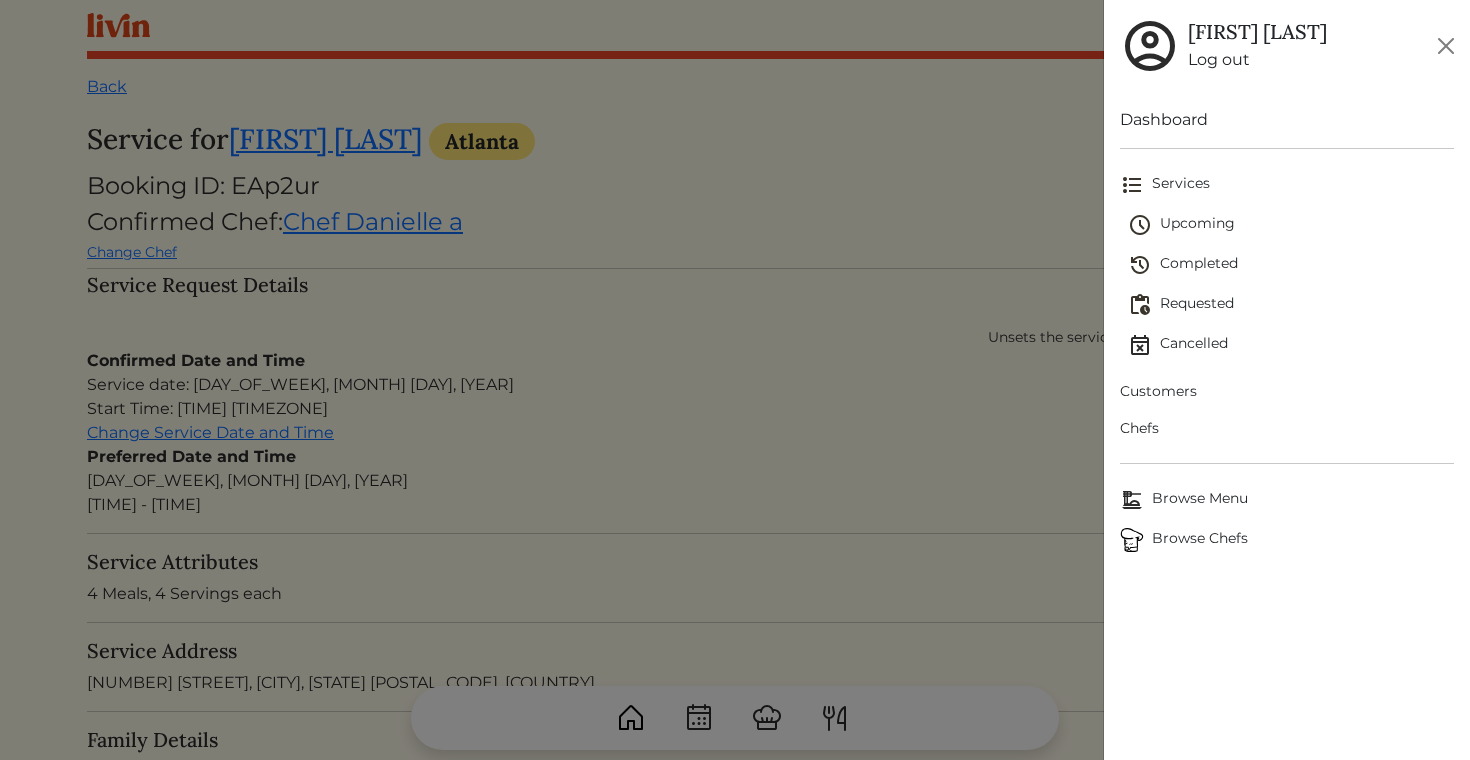 click on "Chefs" at bounding box center [1287, 428] 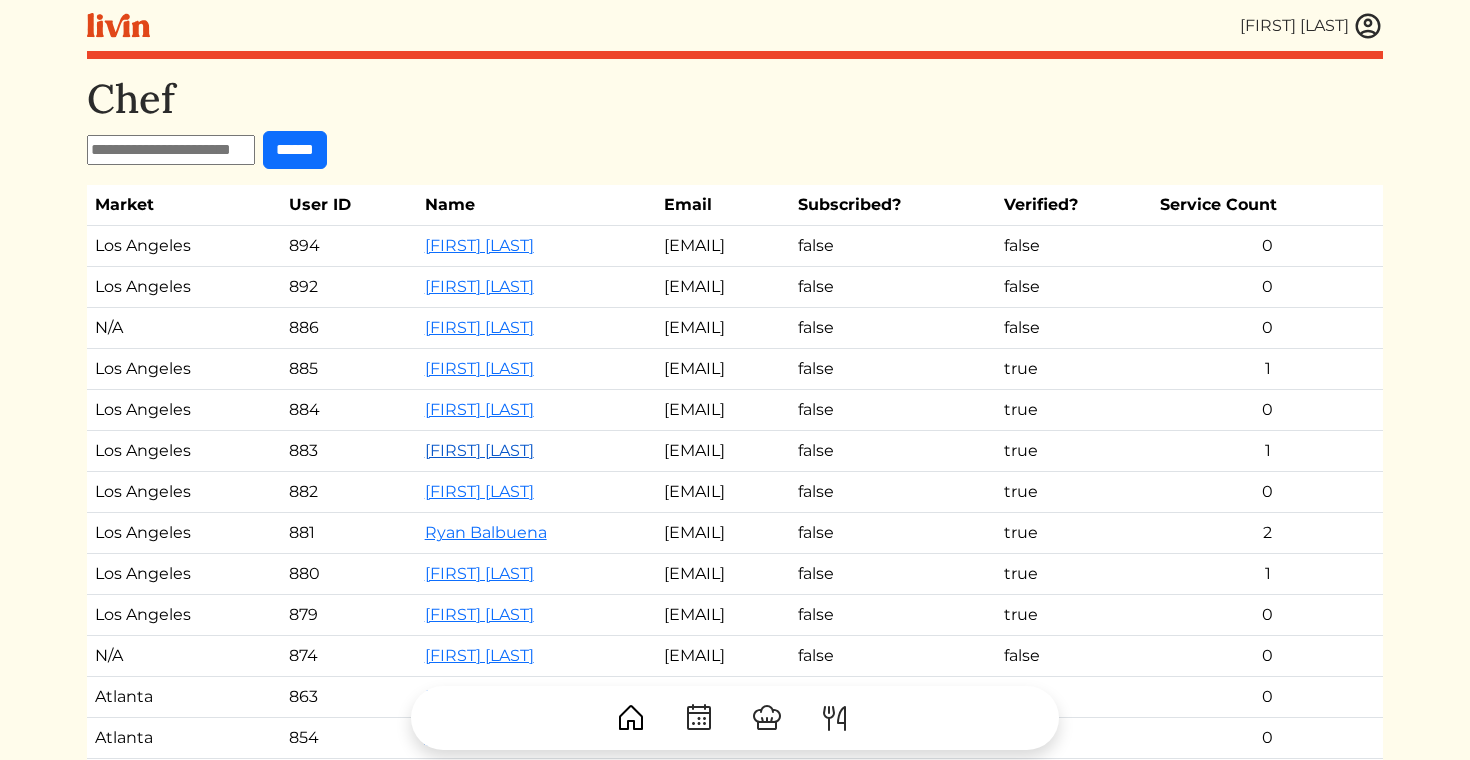 click on "[FIRST] [LAST]" at bounding box center [479, 450] 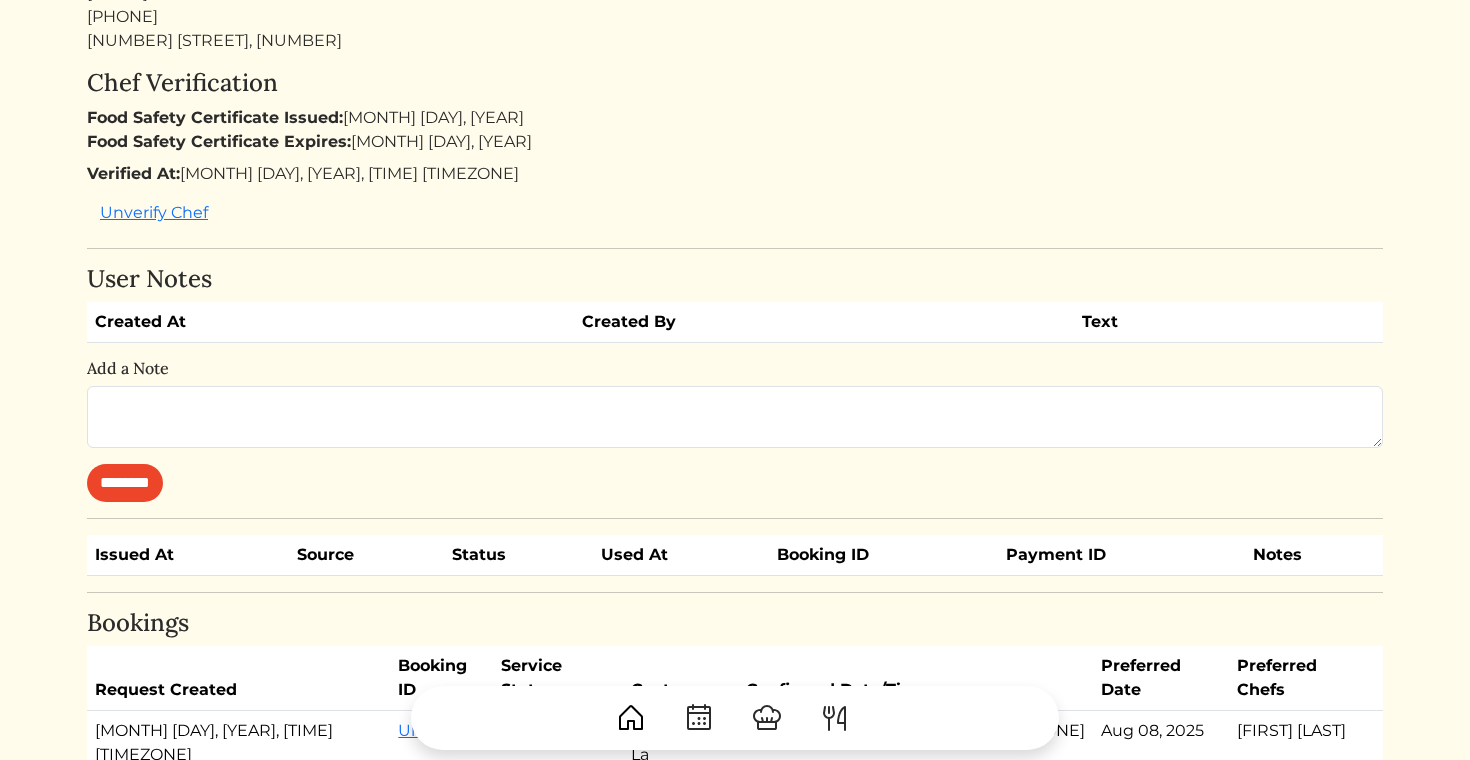 scroll, scrollTop: 0, scrollLeft: 0, axis: both 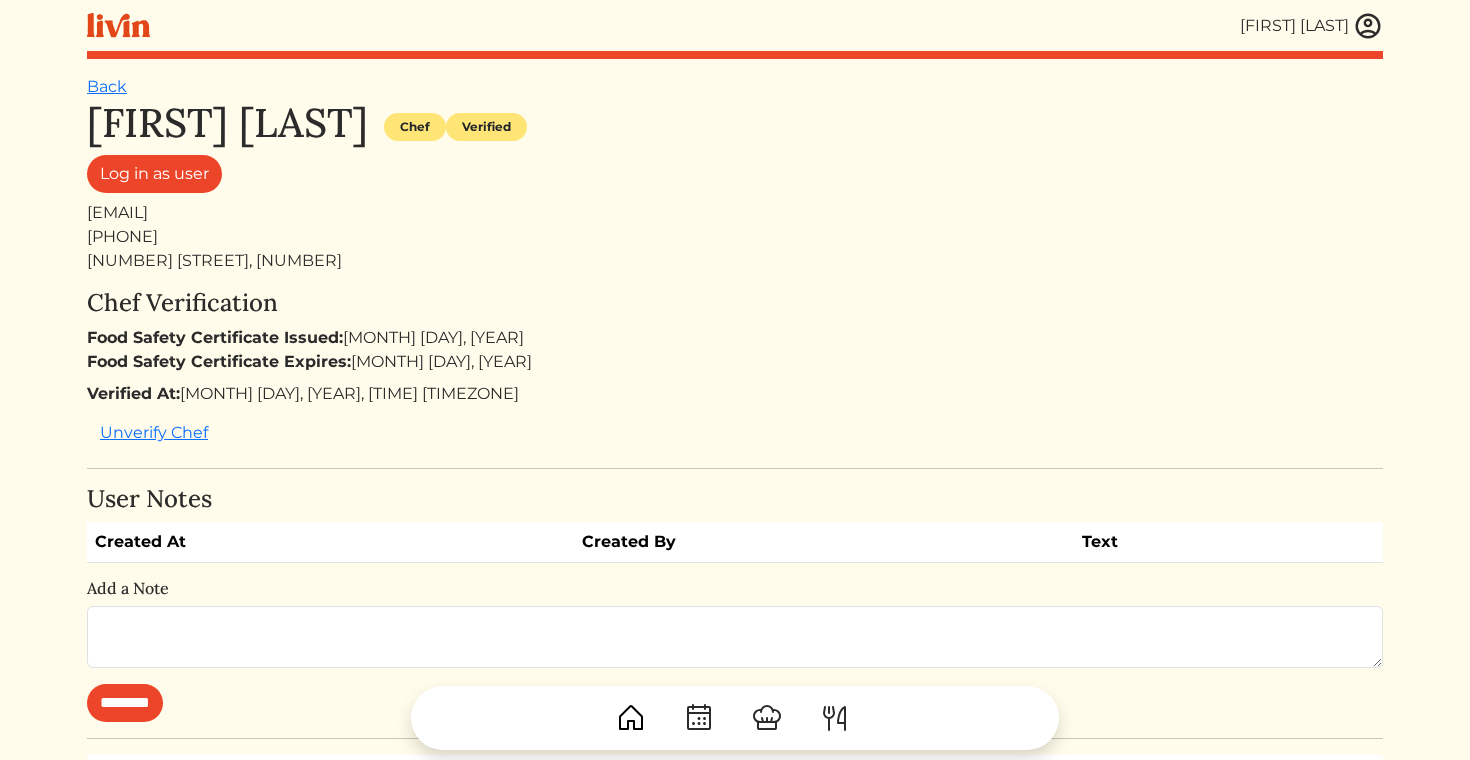 click on "Log in as user" at bounding box center (735, 178) 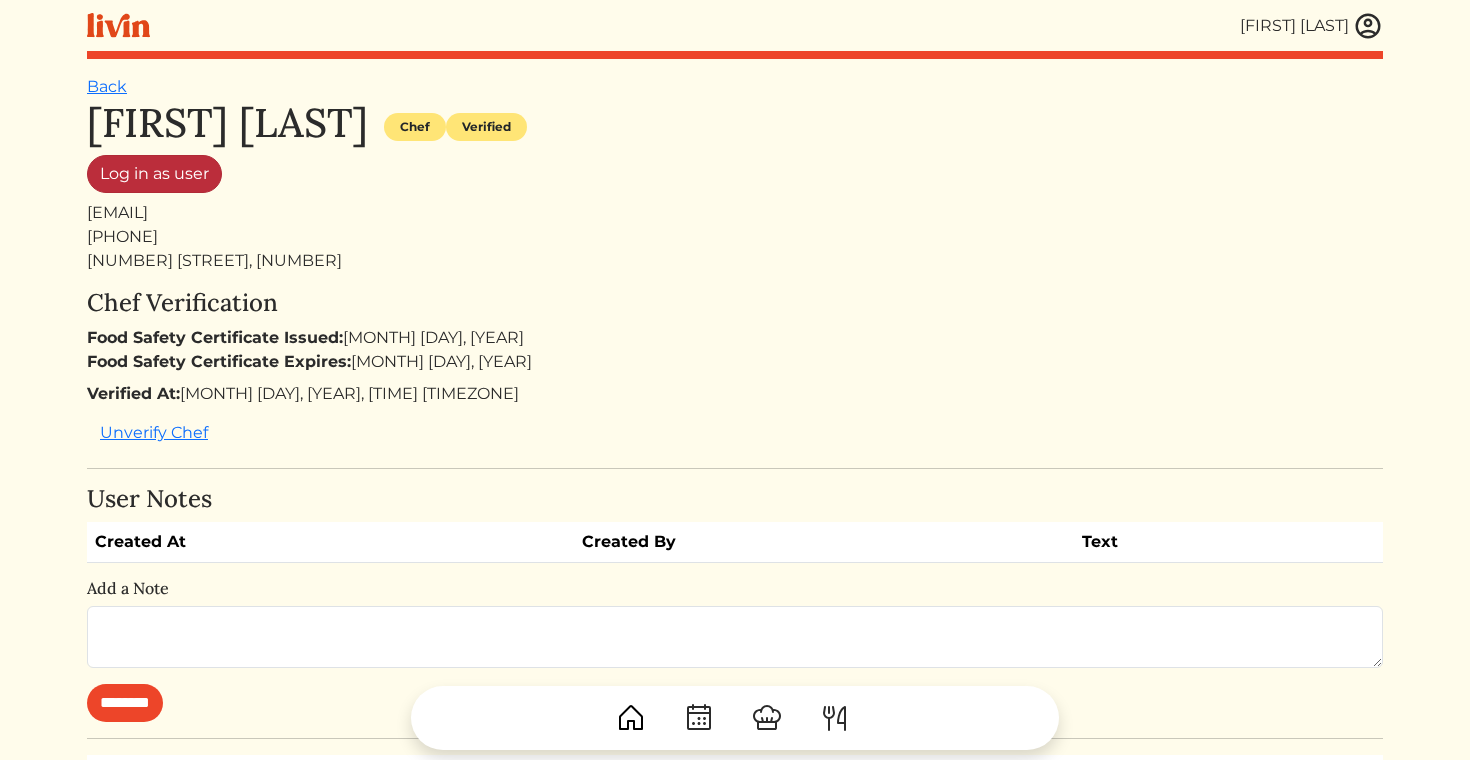 click on "Log in as user" at bounding box center (154, 174) 